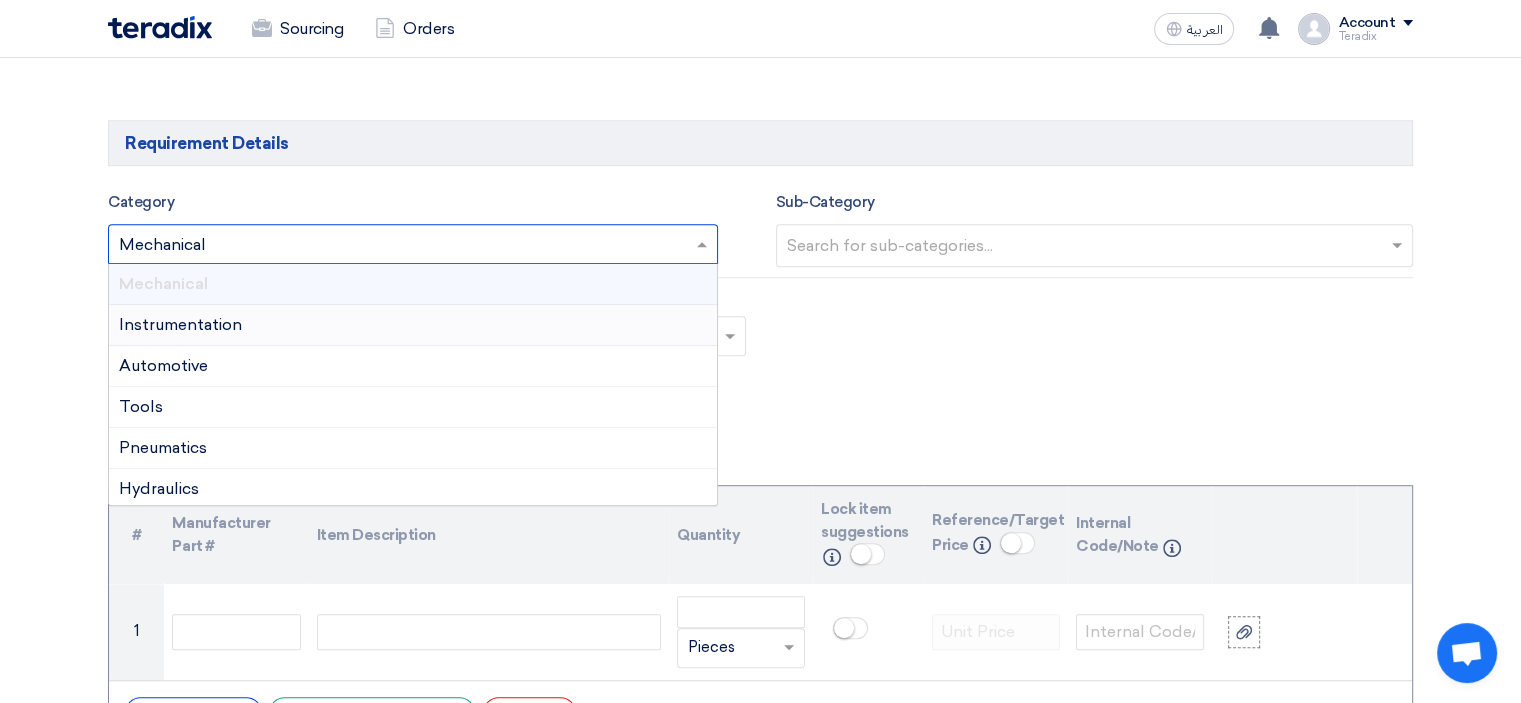 scroll, scrollTop: 1200, scrollLeft: 0, axis: vertical 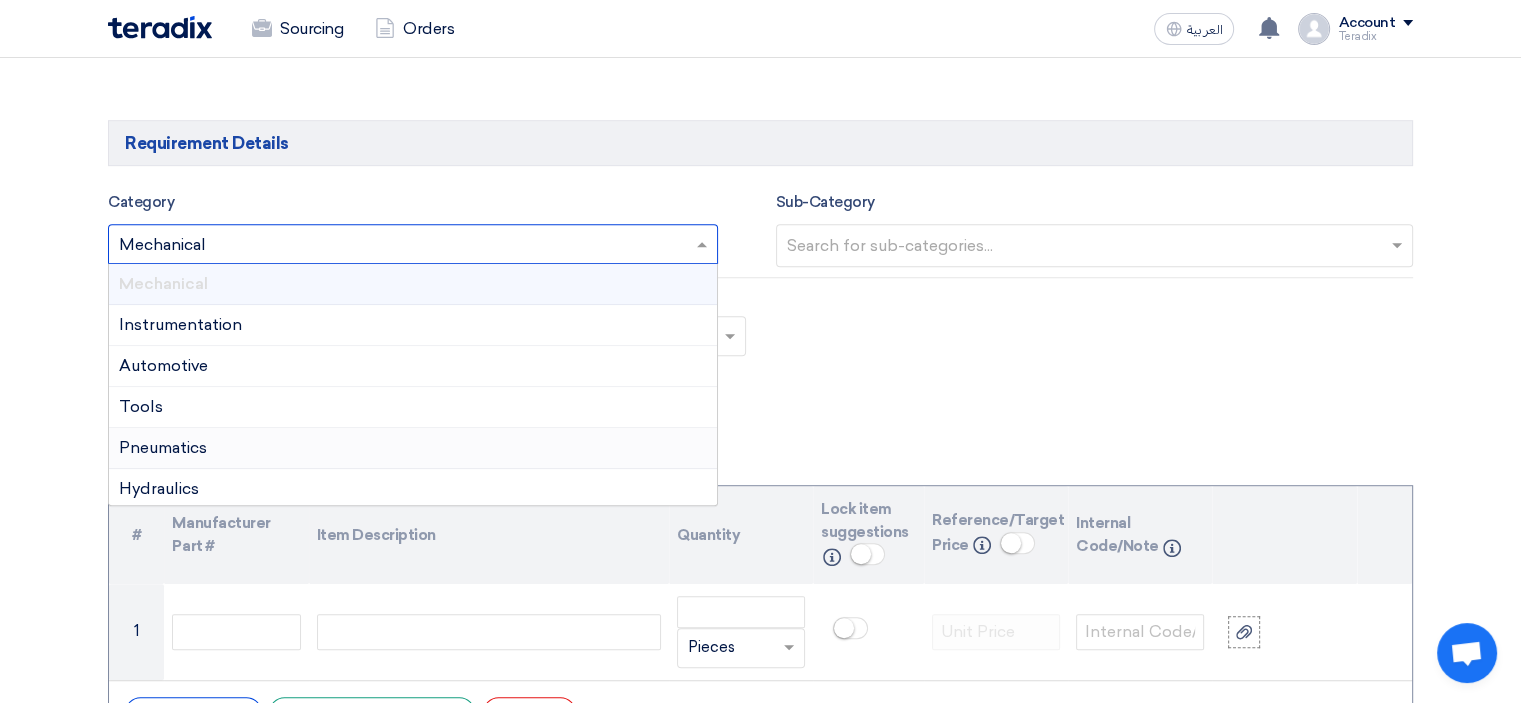 click on "Pneumatics" at bounding box center (413, 448) 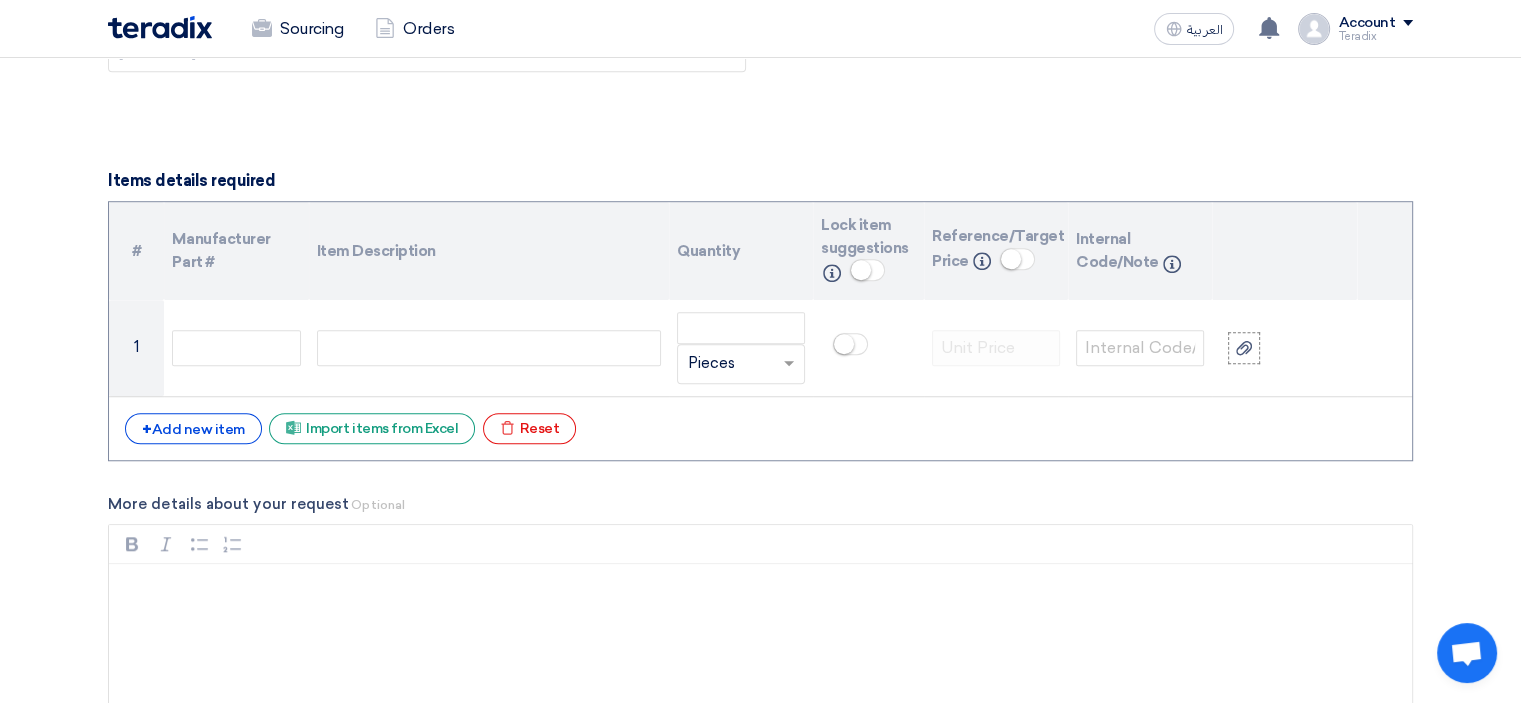 scroll, scrollTop: 1500, scrollLeft: 0, axis: vertical 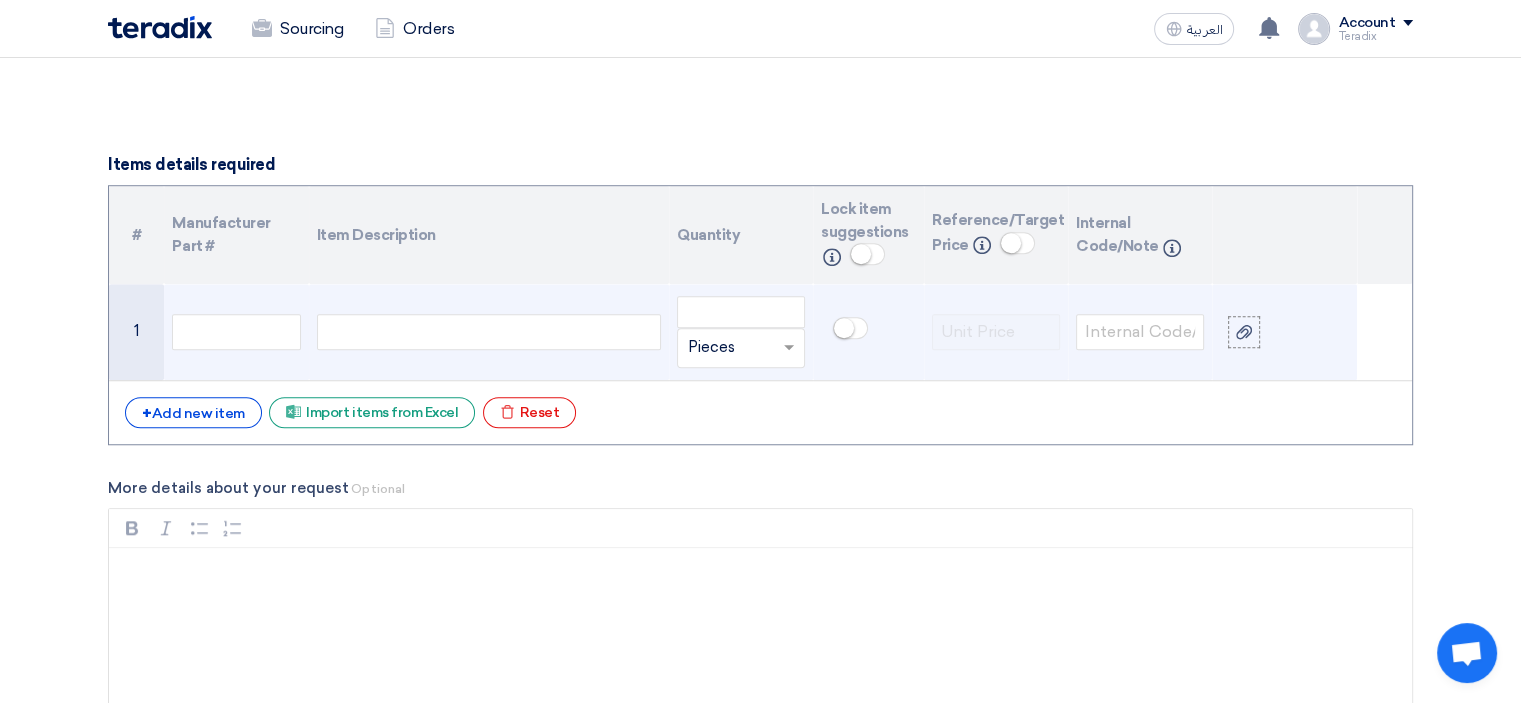 click 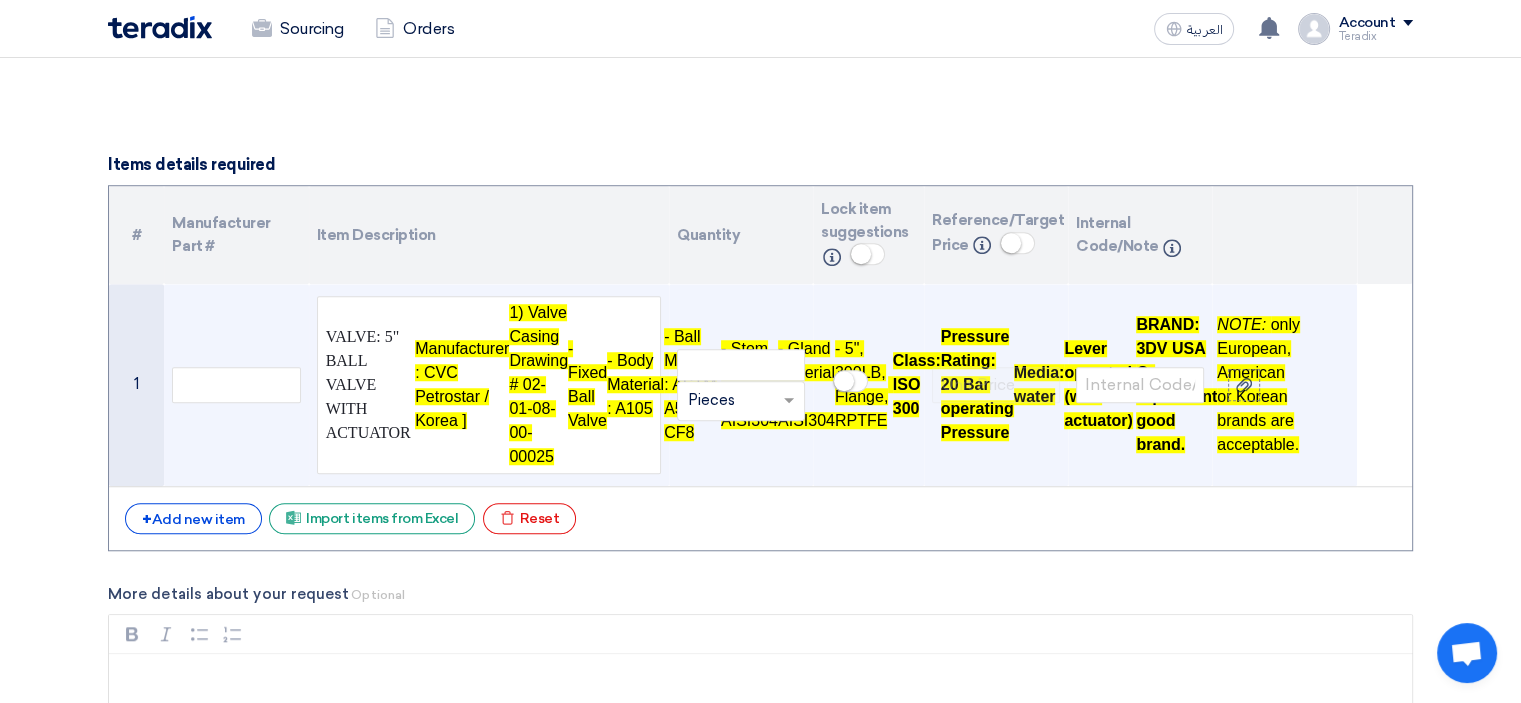 scroll, scrollTop: 1482, scrollLeft: 0, axis: vertical 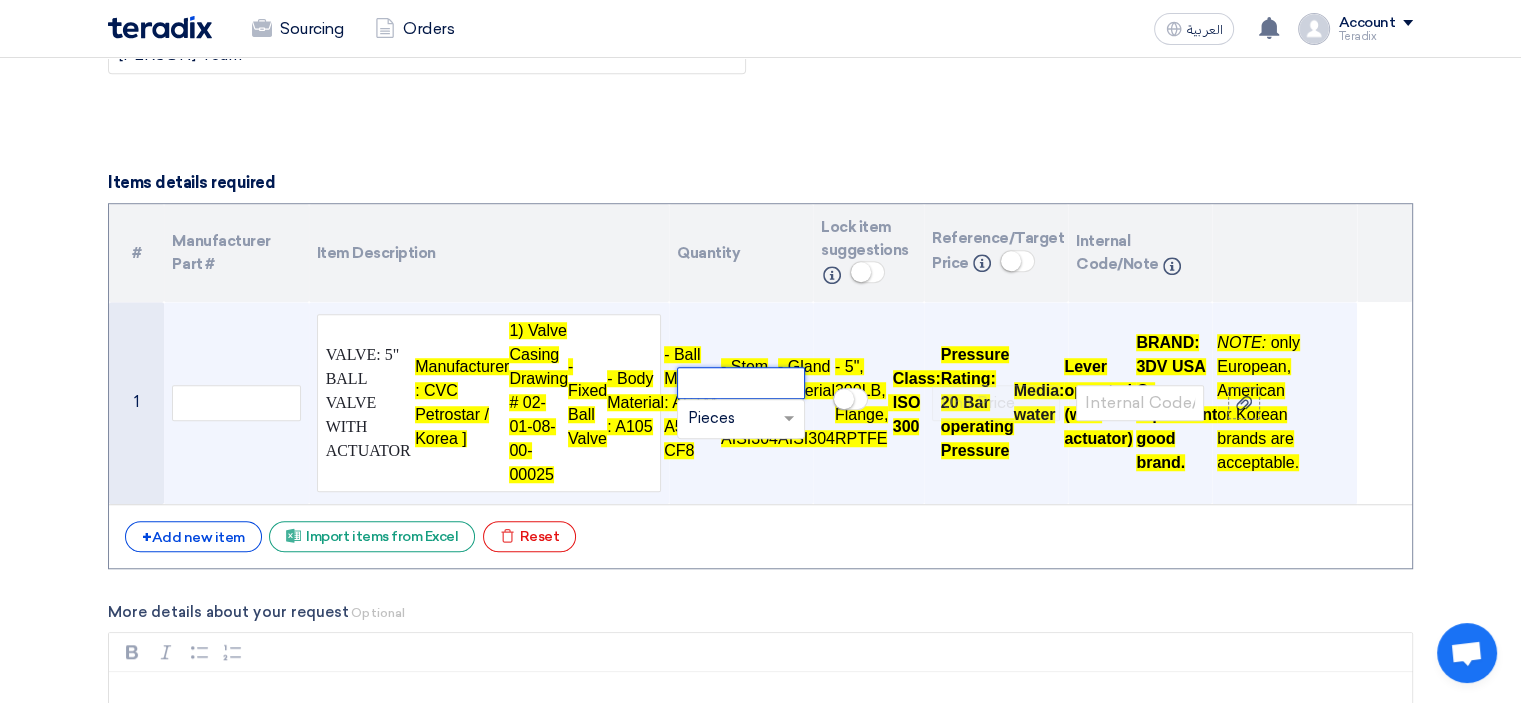 click 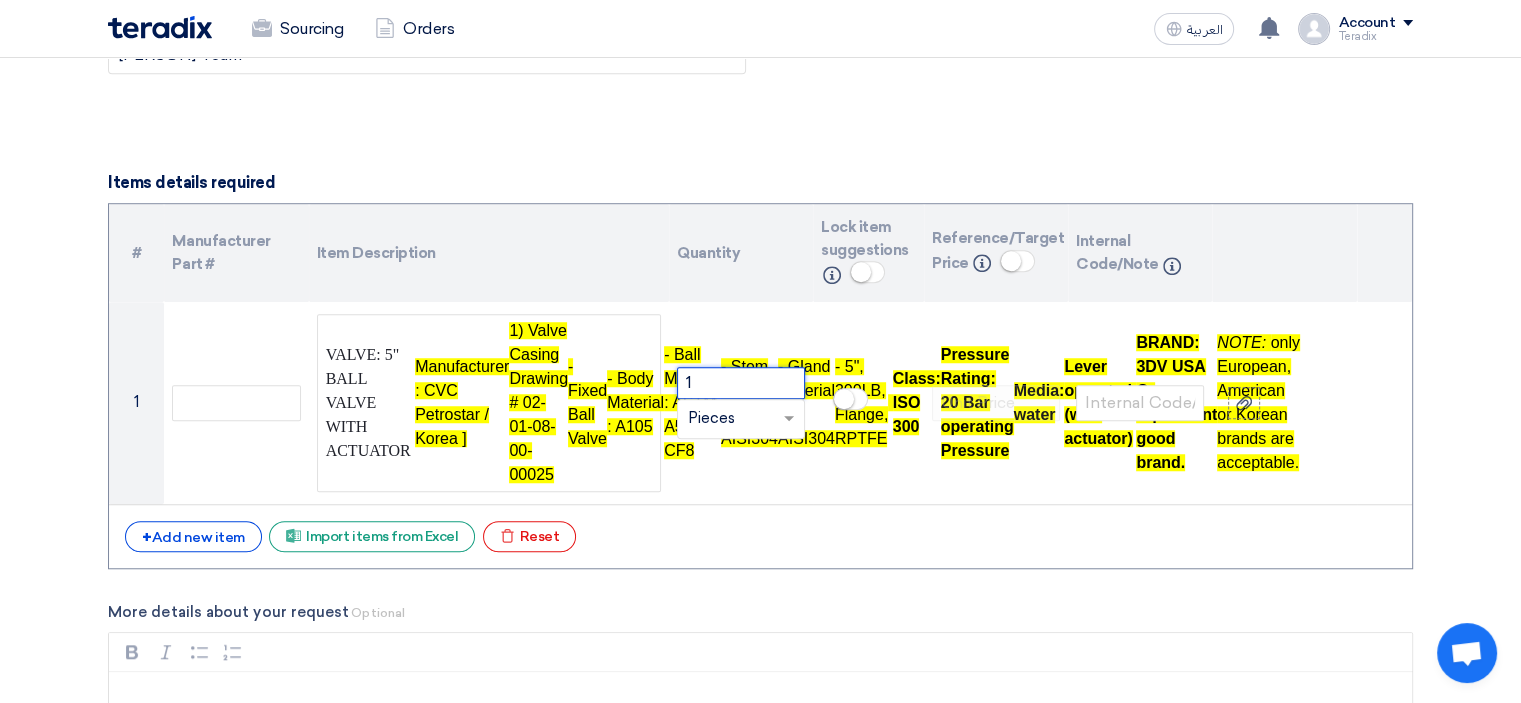 type on "1" 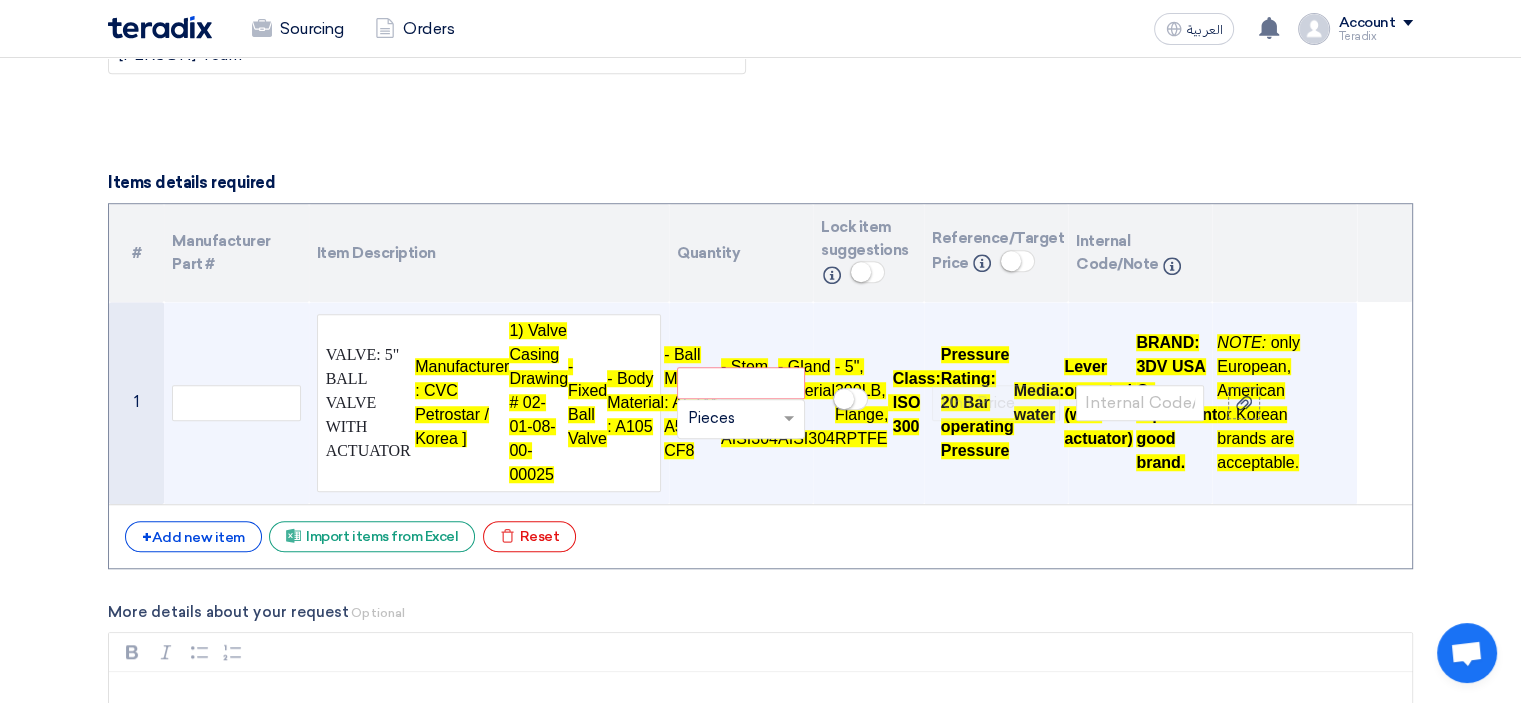 drag, startPoint x: 412, startPoint y: 347, endPoint x: 392, endPoint y: 363, distance: 25.612497 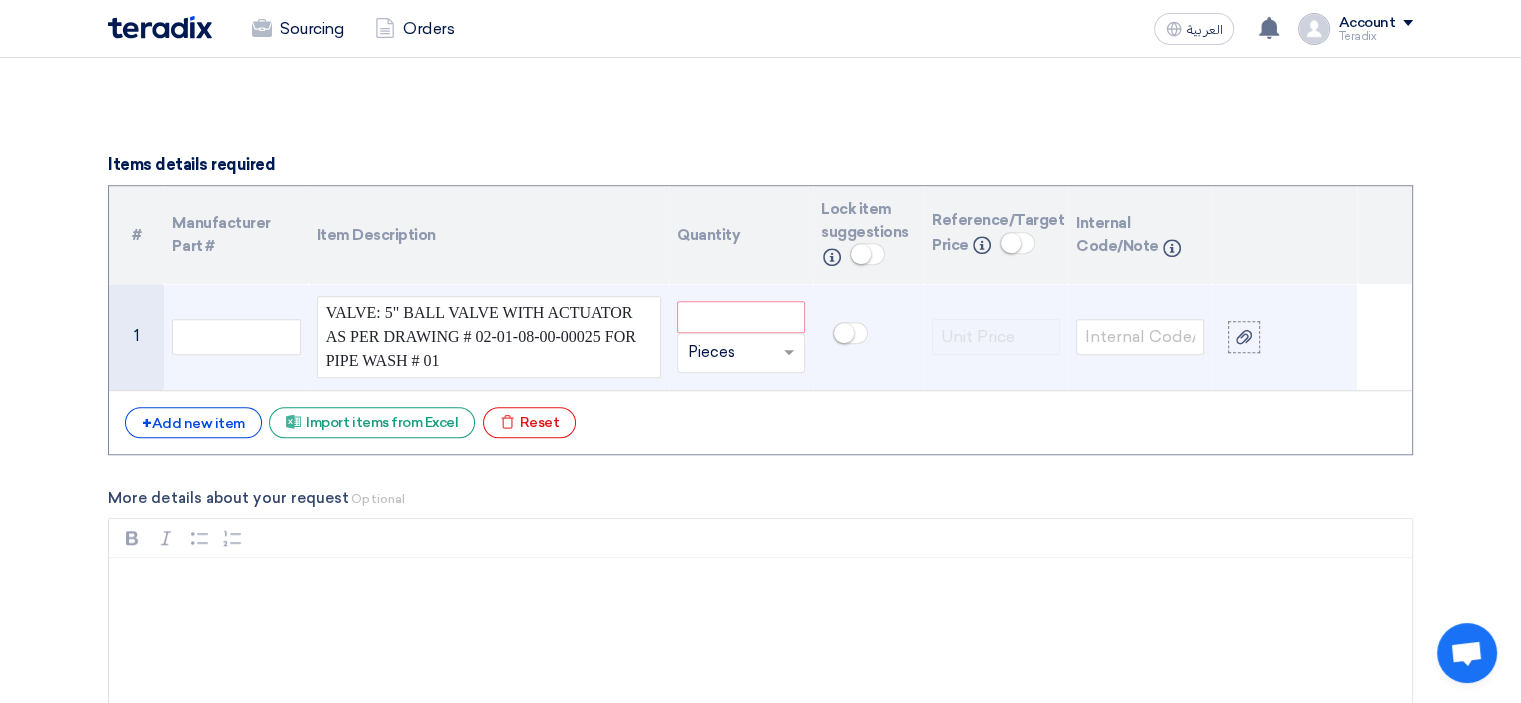 scroll, scrollTop: 1482, scrollLeft: 0, axis: vertical 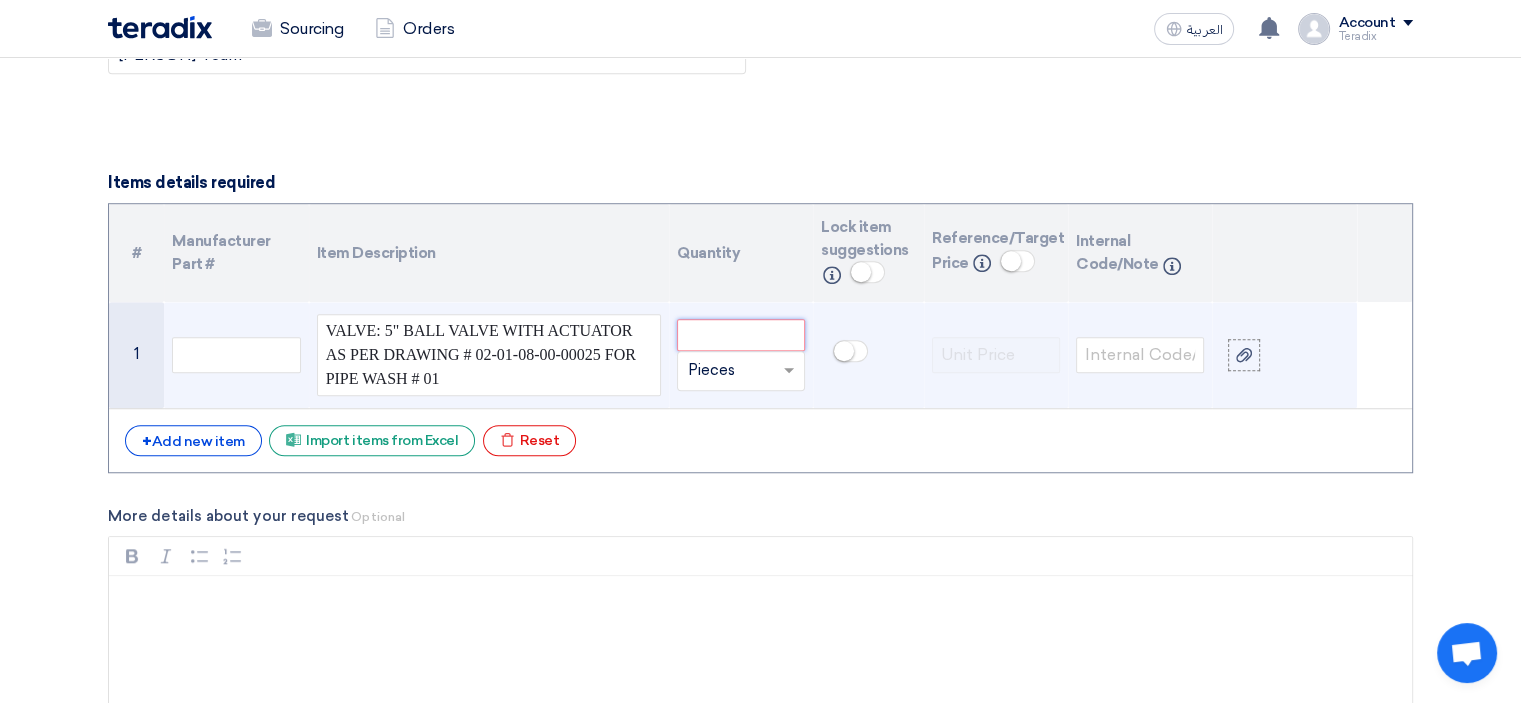 click 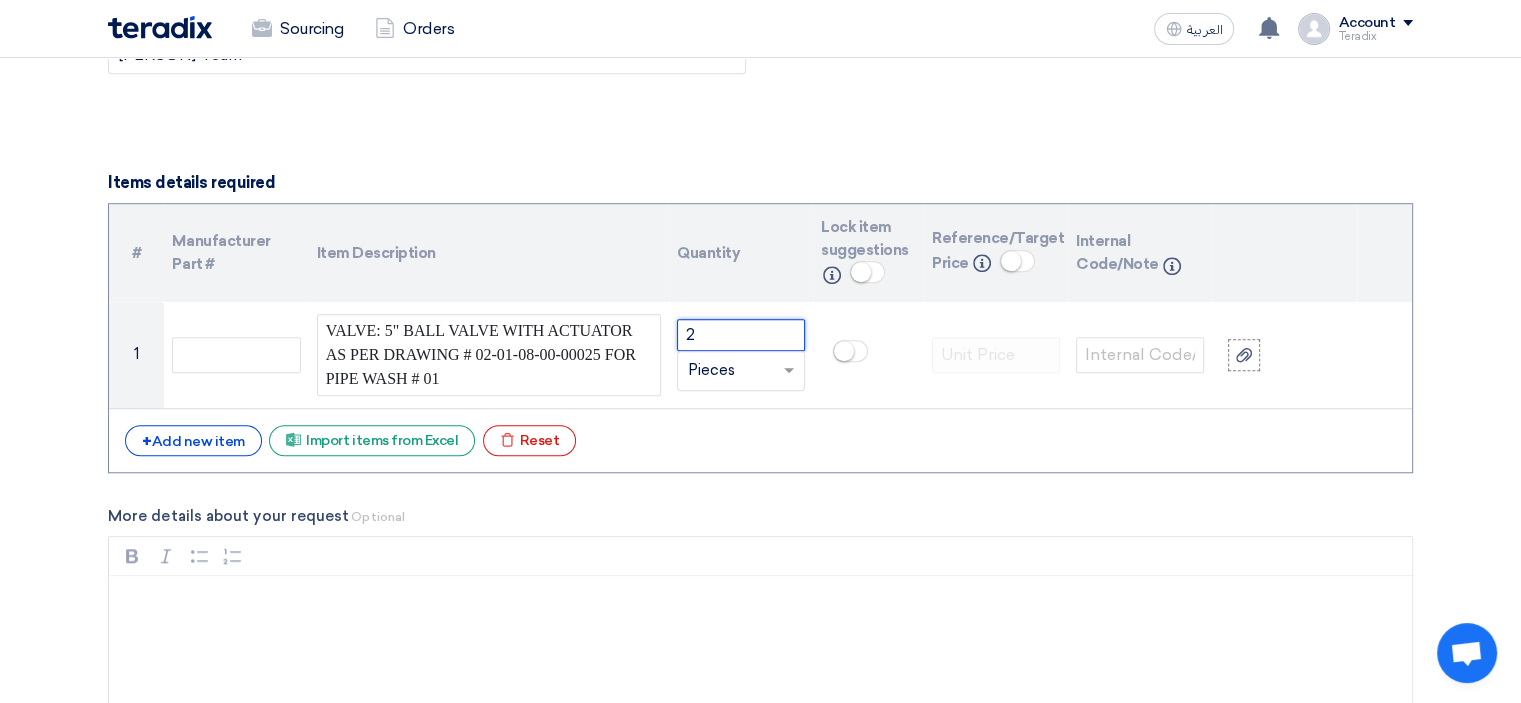 type on "2" 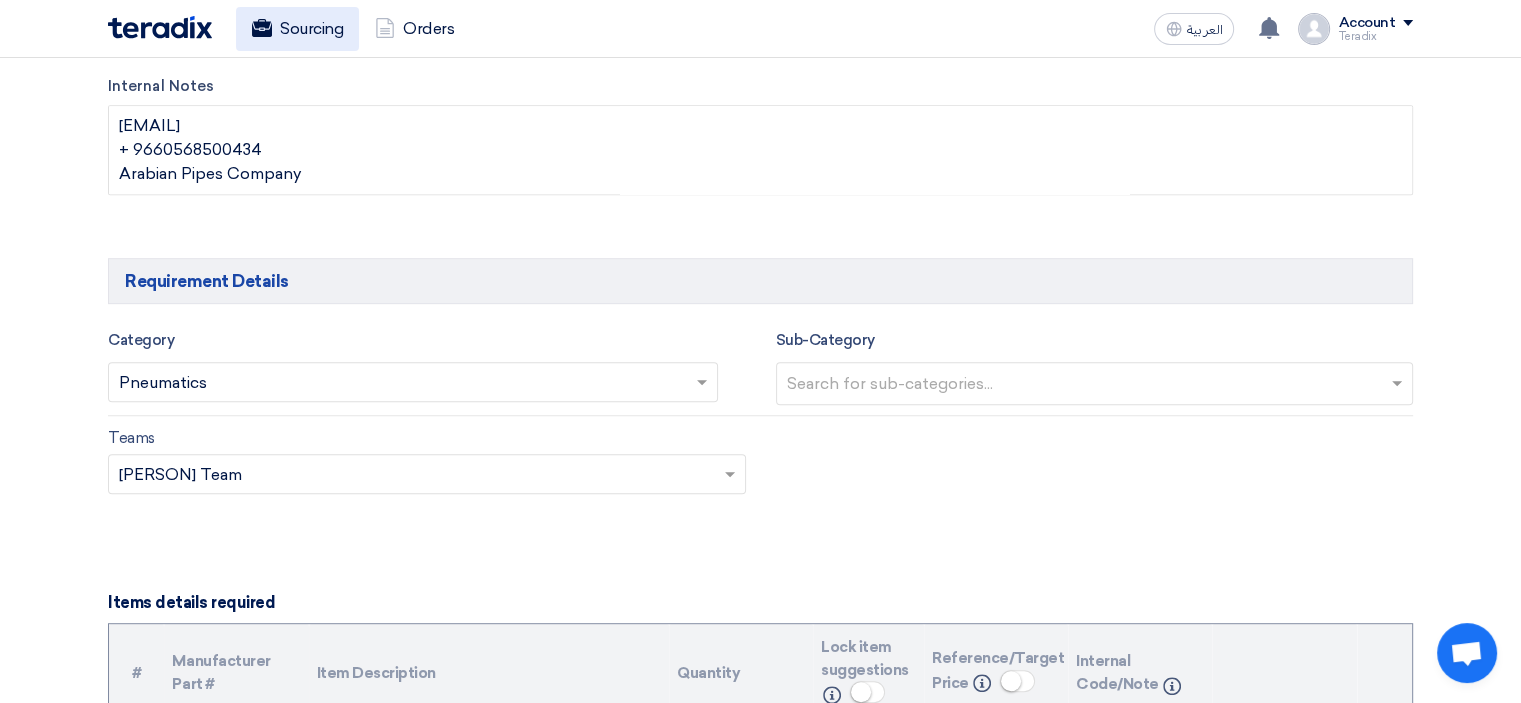 scroll, scrollTop: 1282, scrollLeft: 0, axis: vertical 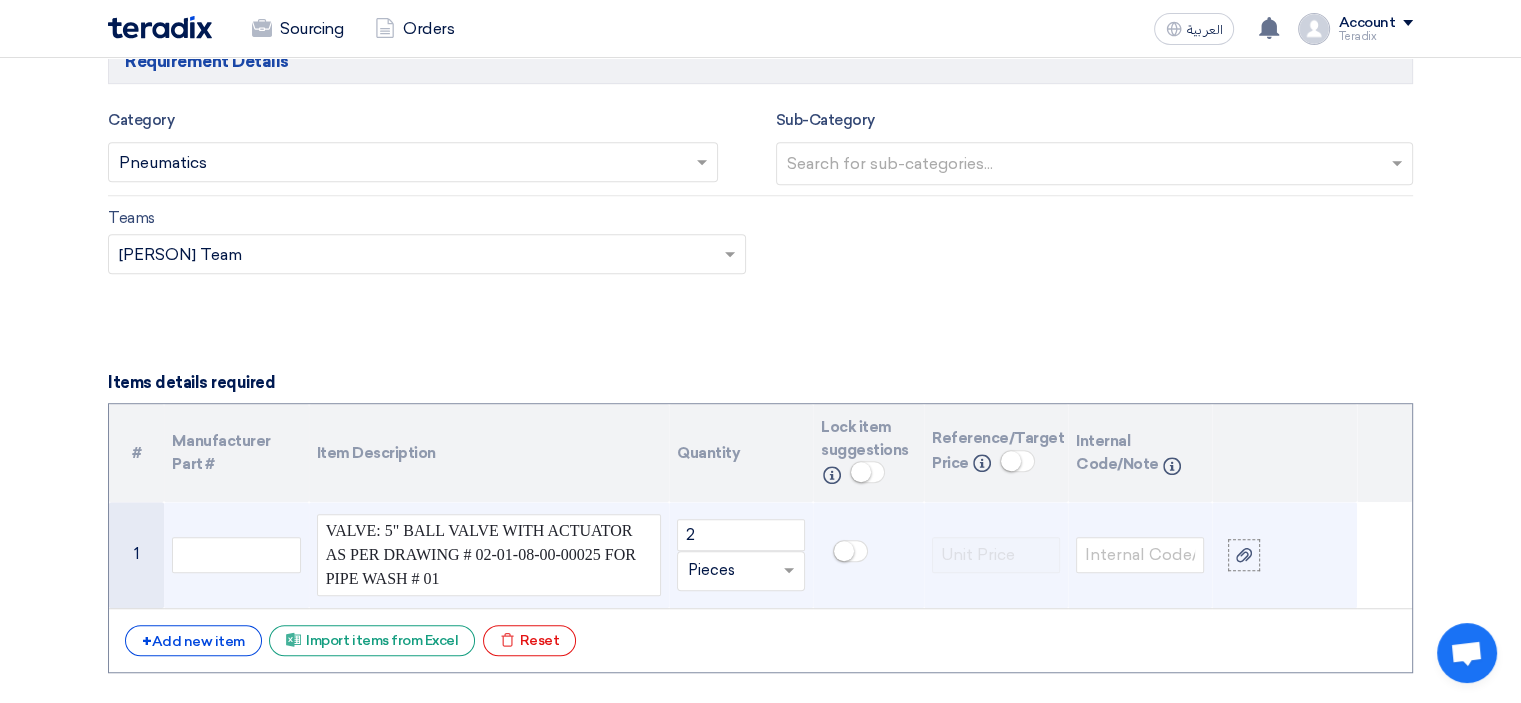 click on "VALVE: 5" BALL VALVE WITH ACTUATOR AS PER DRAWING # 02-01-08-00-00025 FOR PIPE WASH # 01" 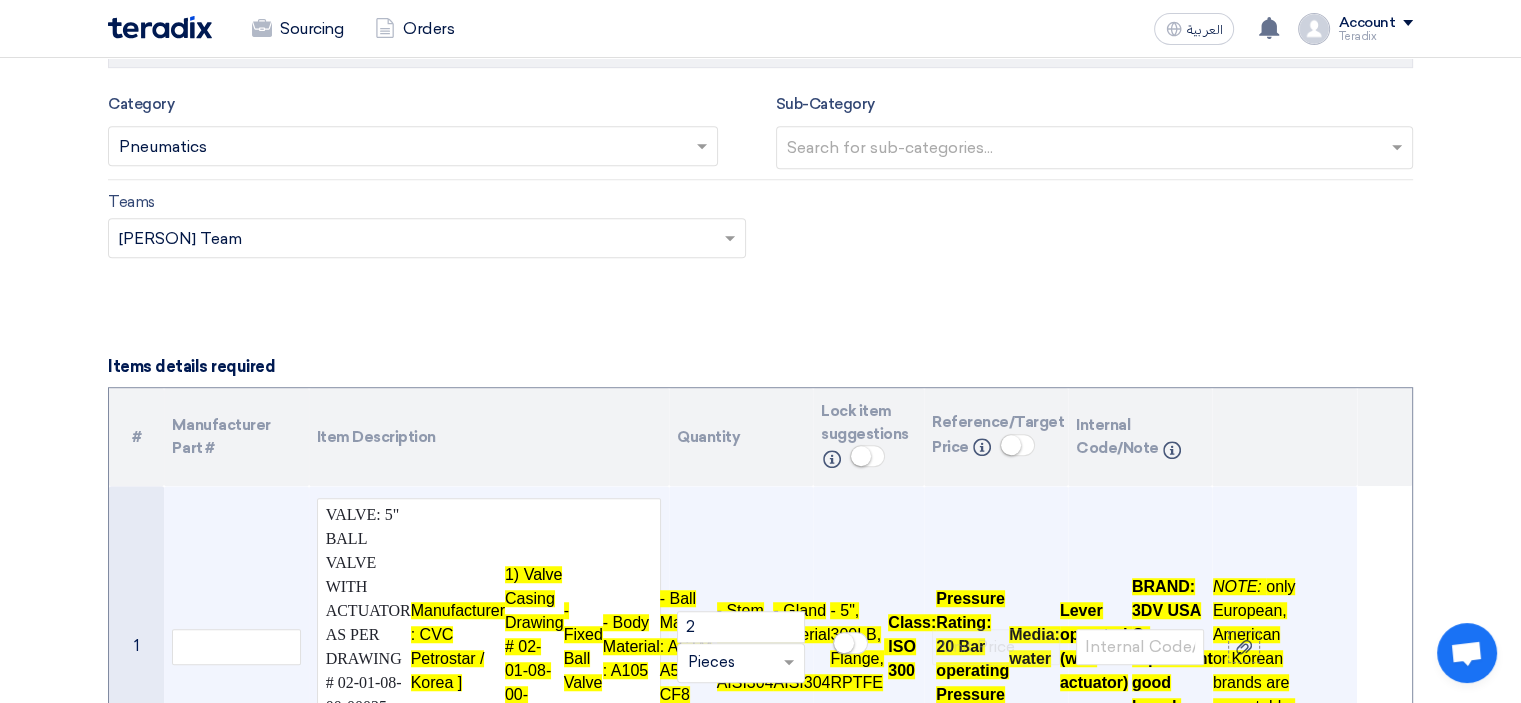 scroll, scrollTop: 1508, scrollLeft: 0, axis: vertical 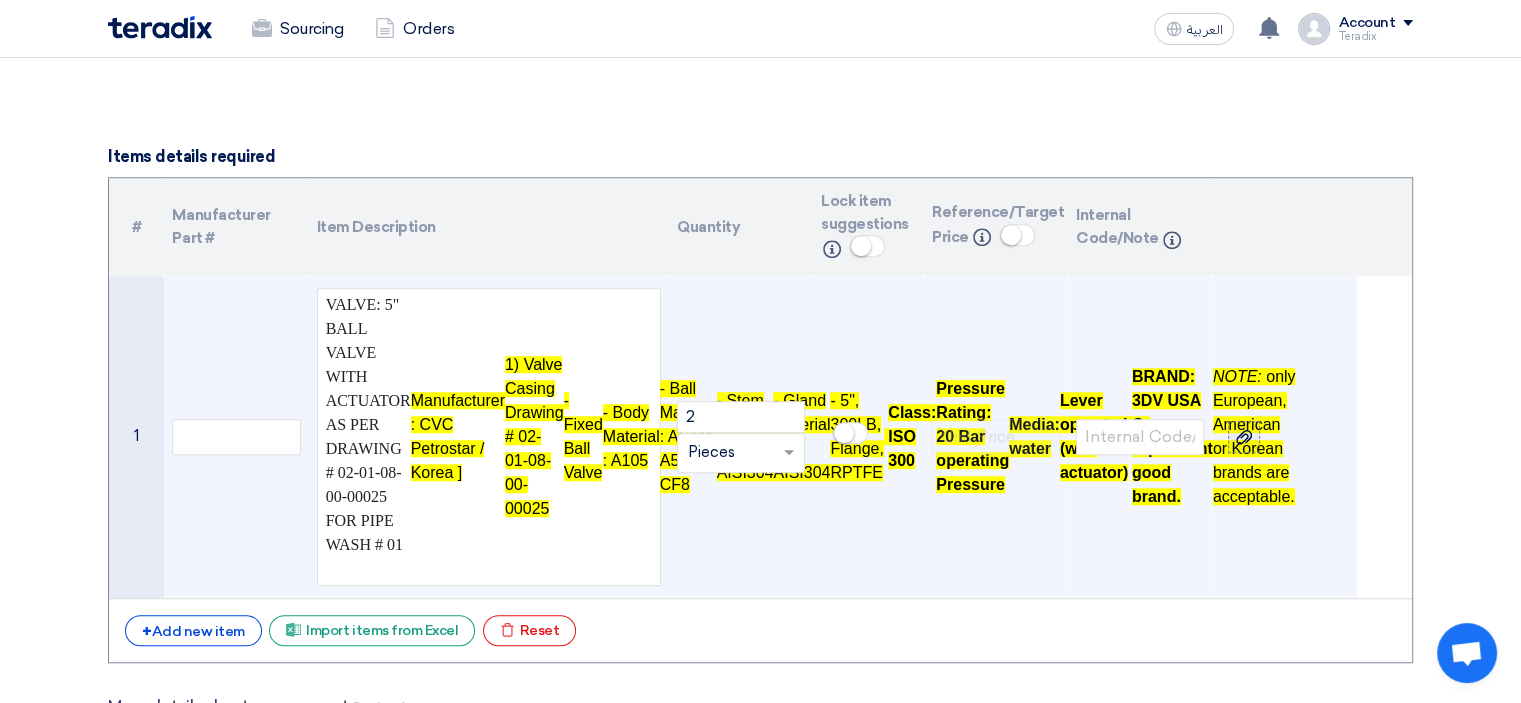 click 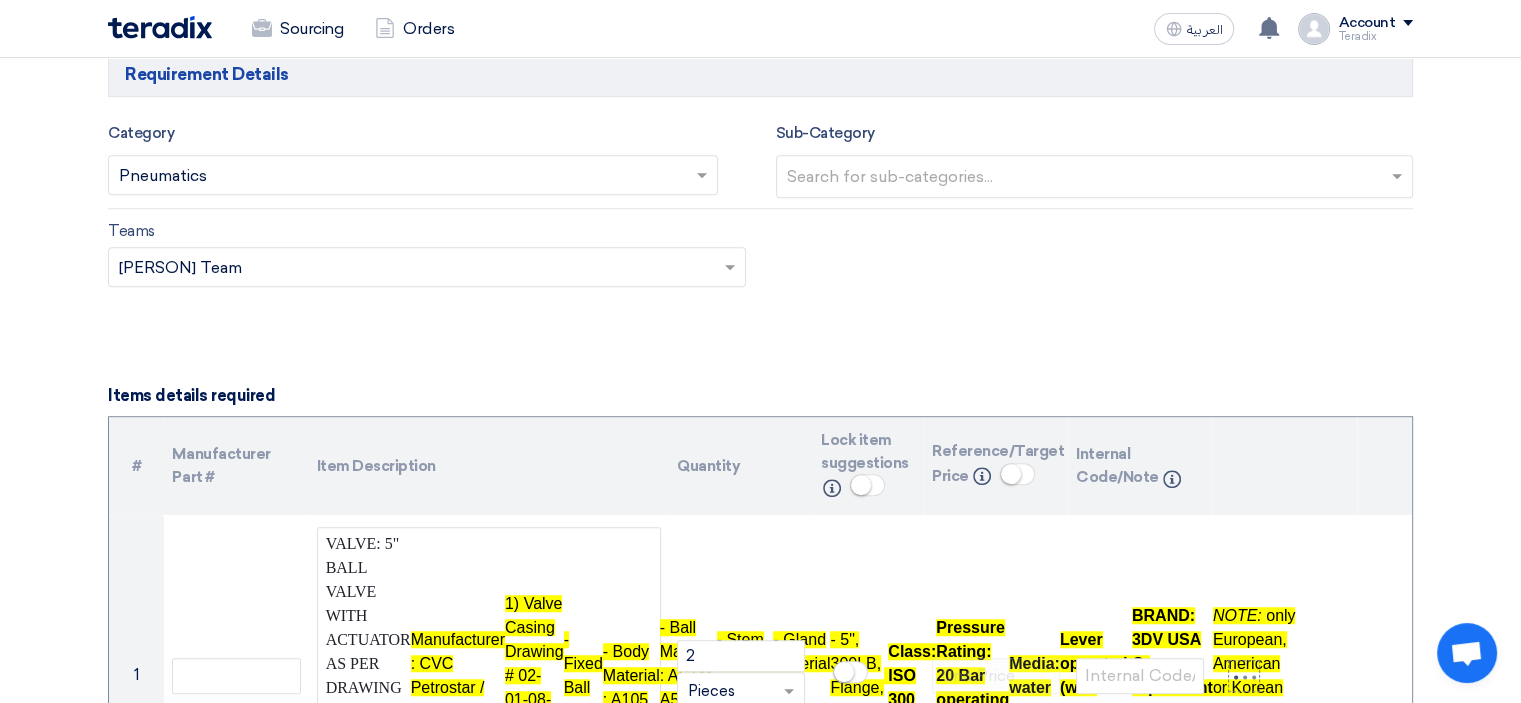 scroll, scrollTop: 908, scrollLeft: 0, axis: vertical 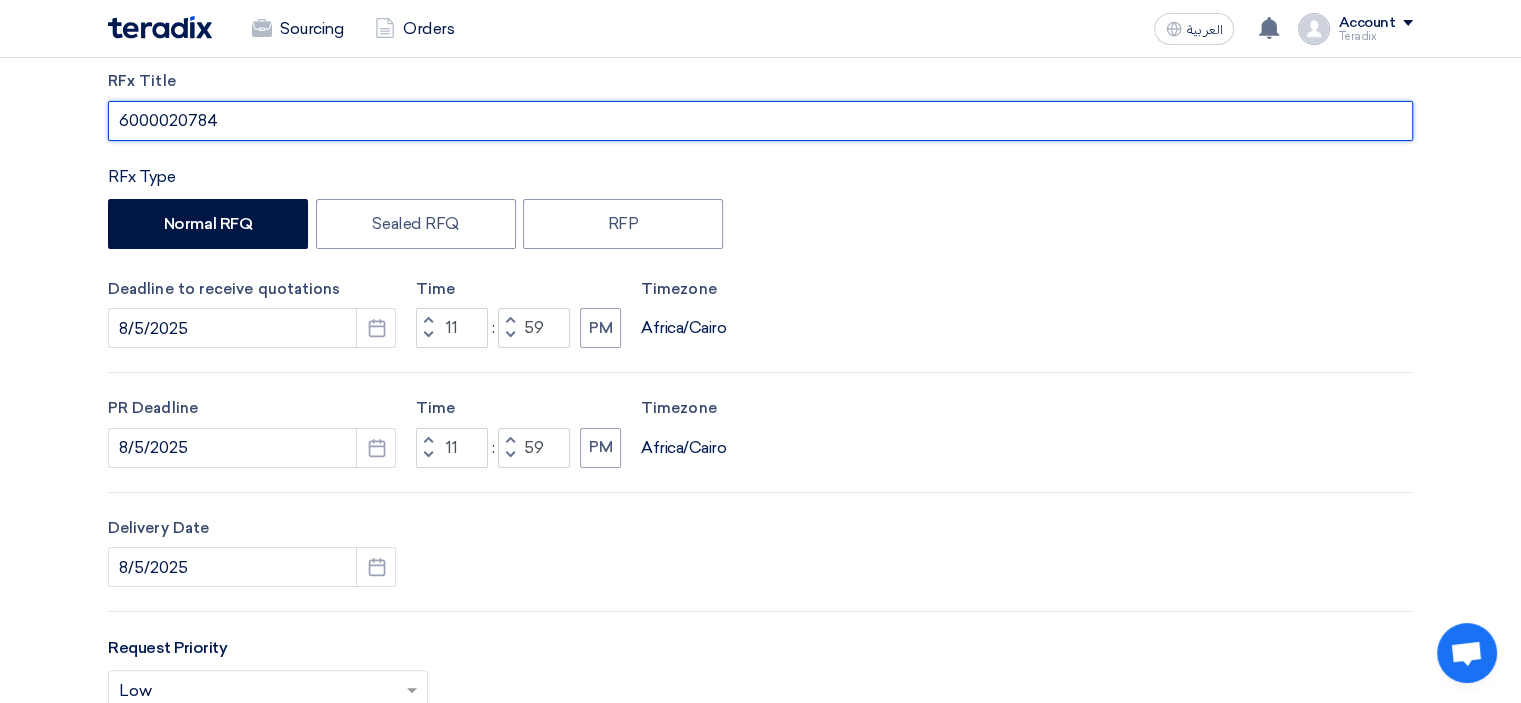 click on "REQUEST FOR QUOTATION: 5580" 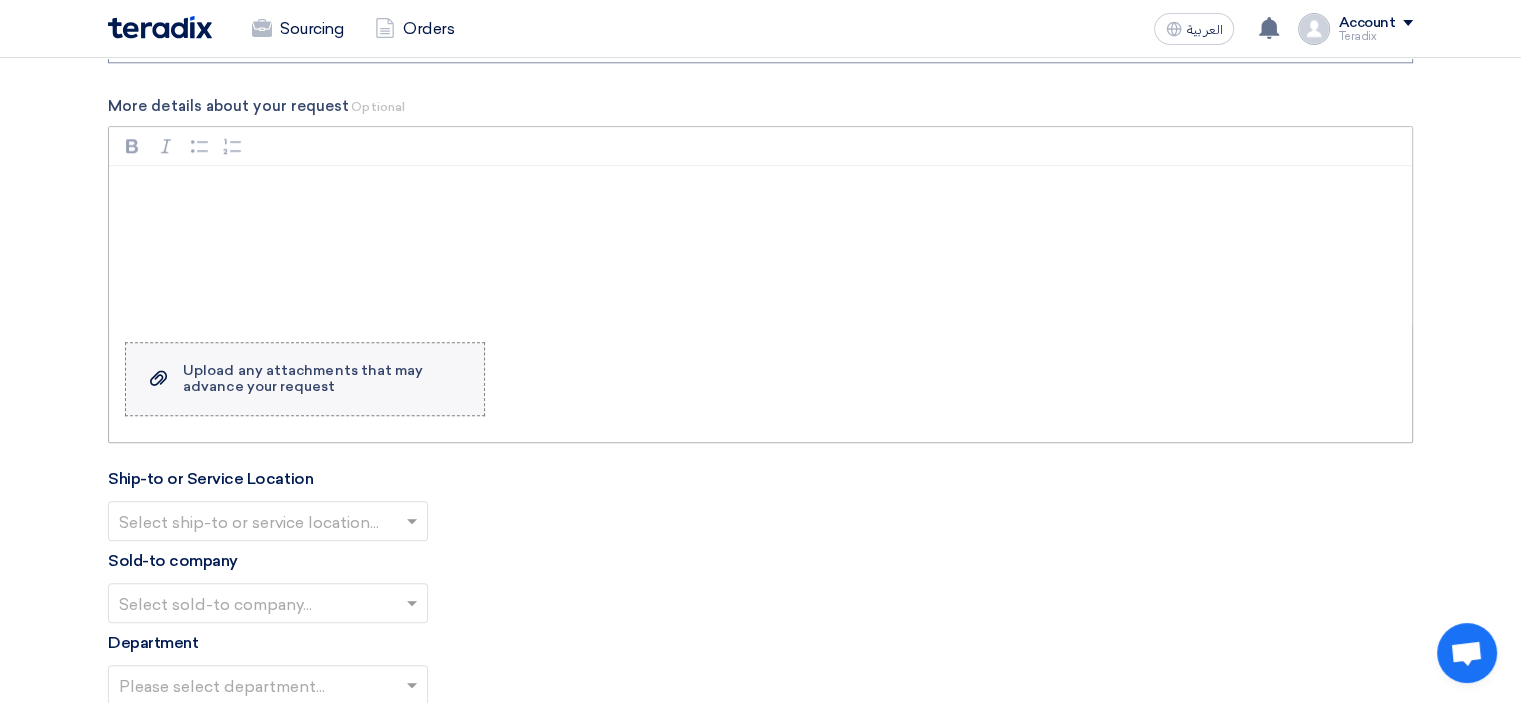 scroll, scrollTop: 2508, scrollLeft: 0, axis: vertical 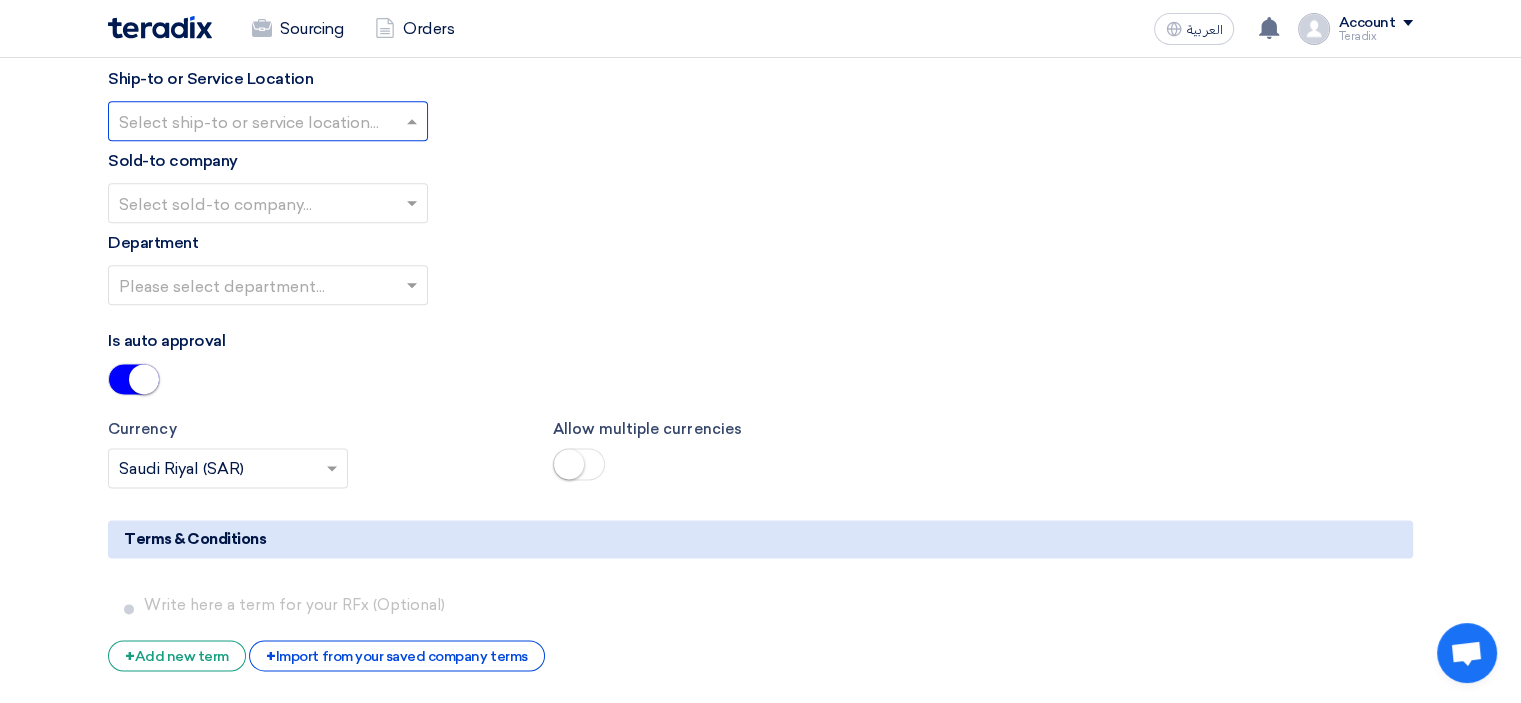 click 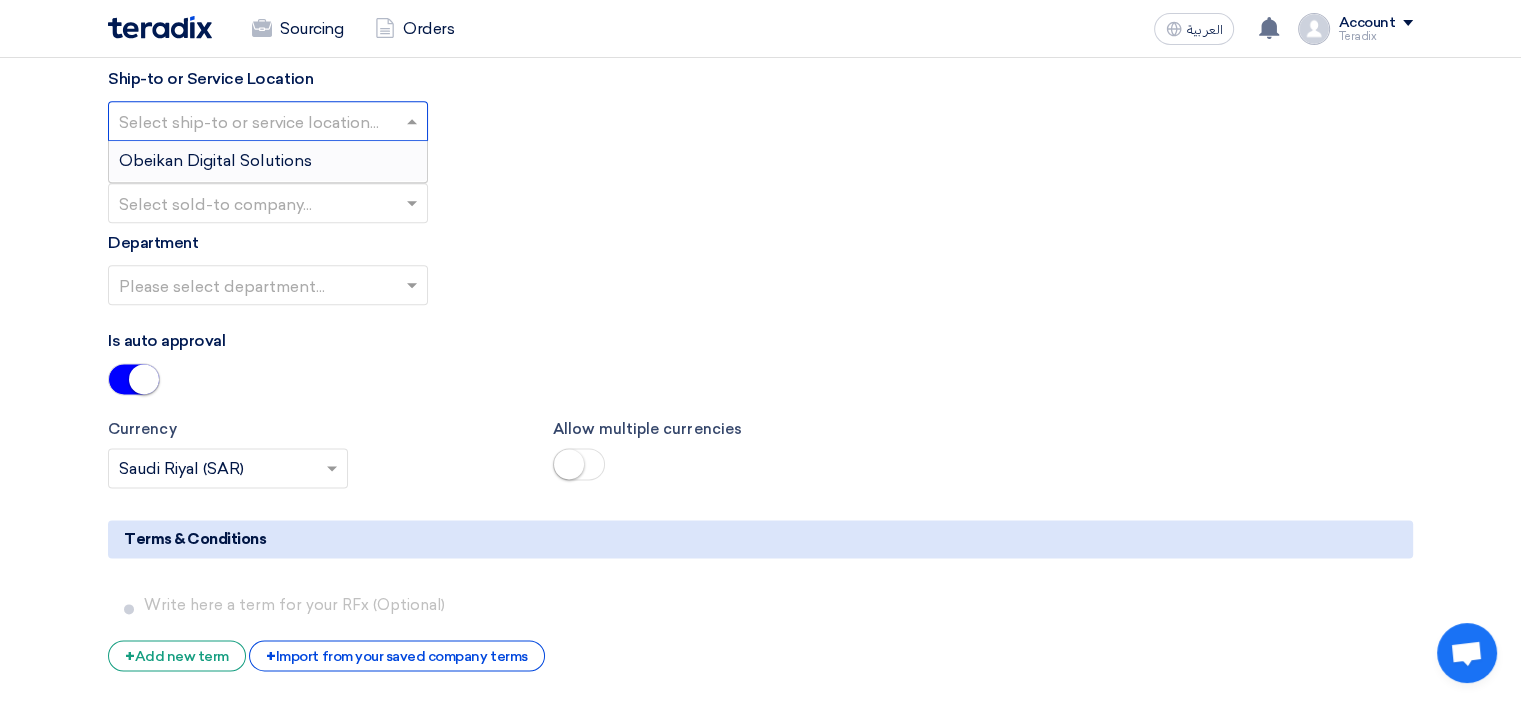 click on "Obeikan Digital Solutions" at bounding box center [268, 161] 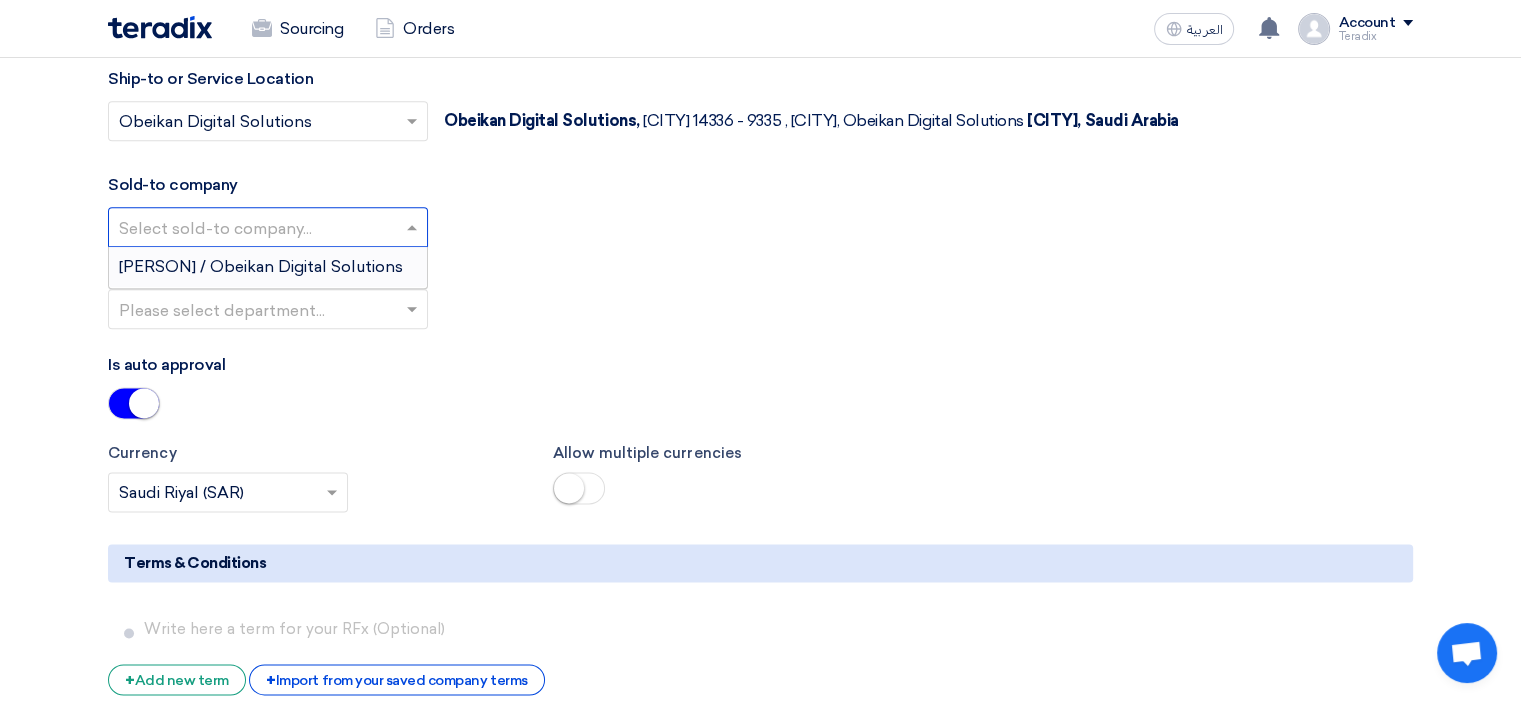 click 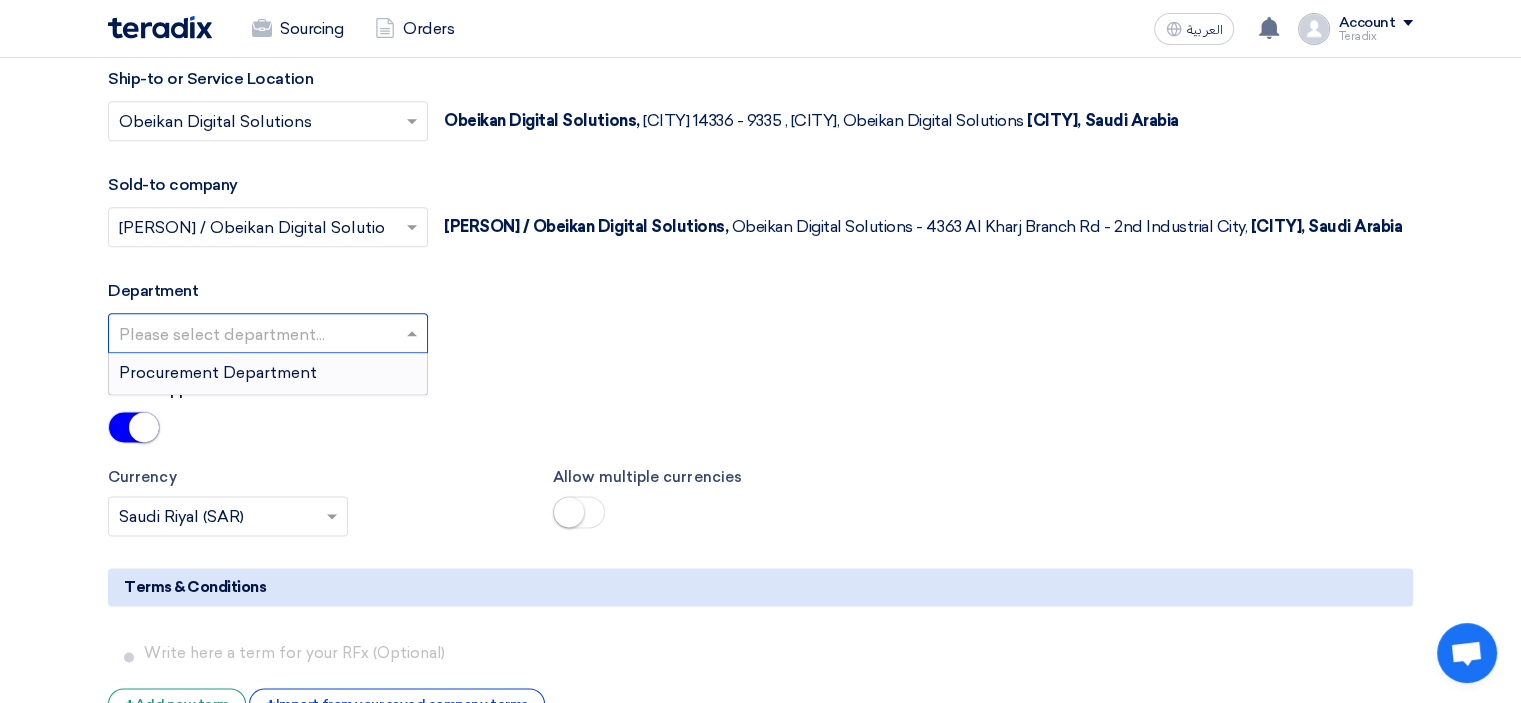 drag, startPoint x: 400, startPoint y: 335, endPoint x: 413, endPoint y: 379, distance: 45.88028 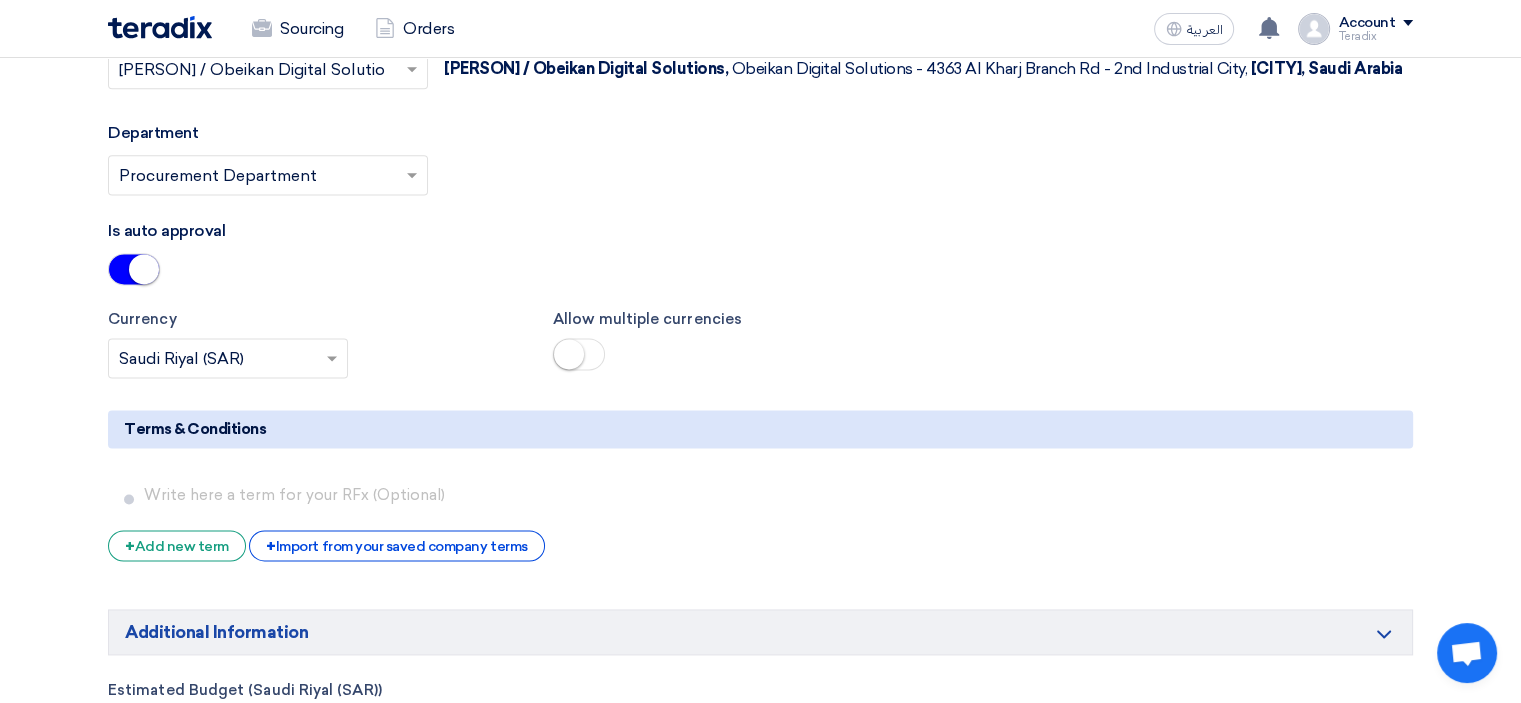 scroll, scrollTop: 3008, scrollLeft: 0, axis: vertical 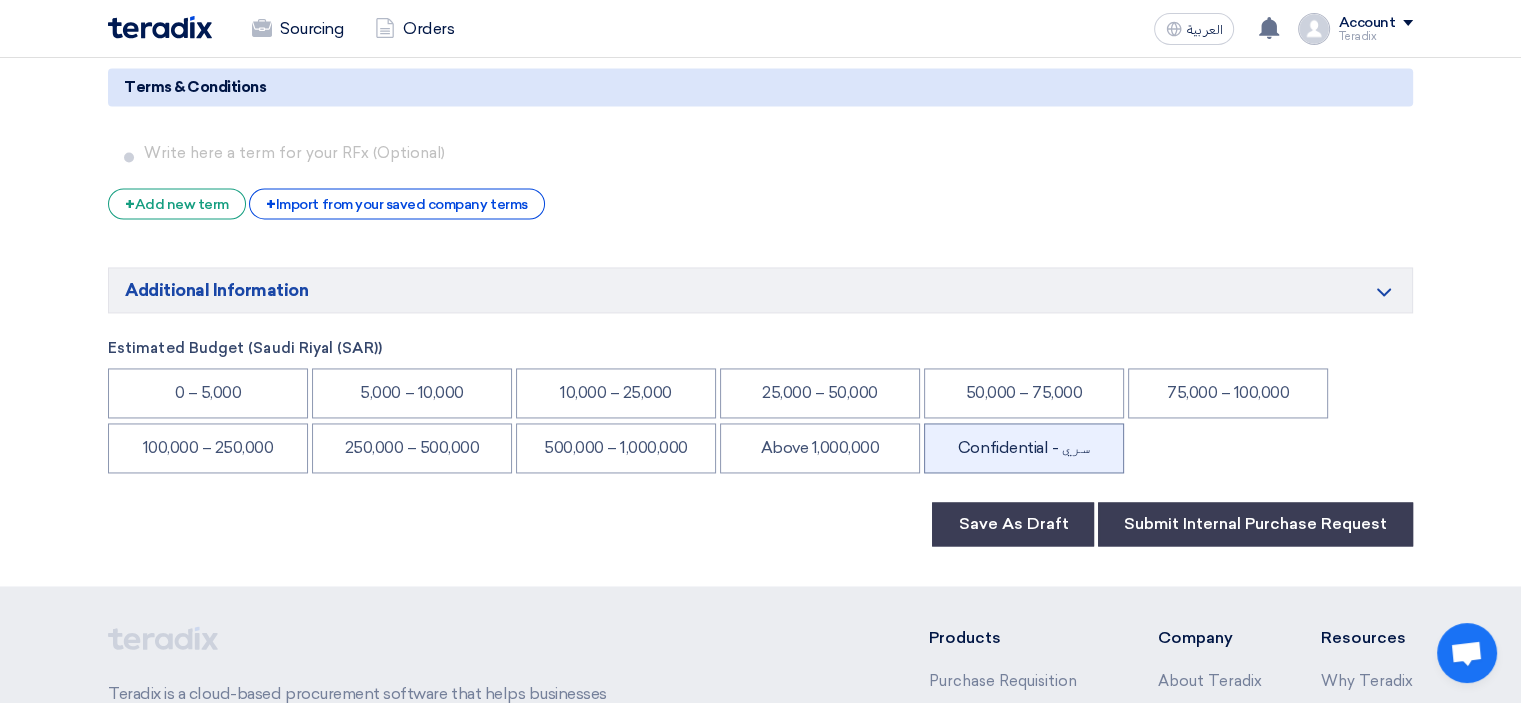 click on "Confidential - سري" at bounding box center [1024, 448] 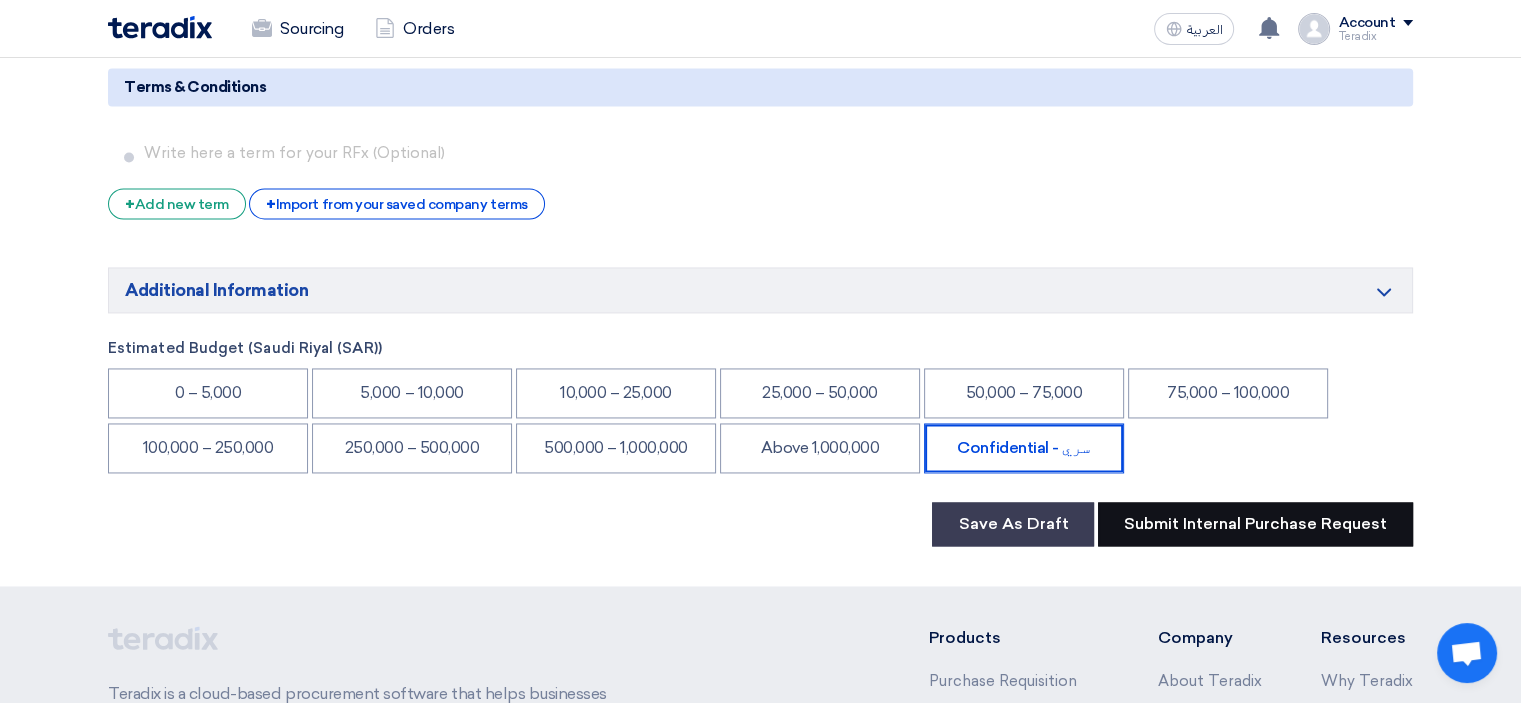click on "Submit Internal Purchase Request" 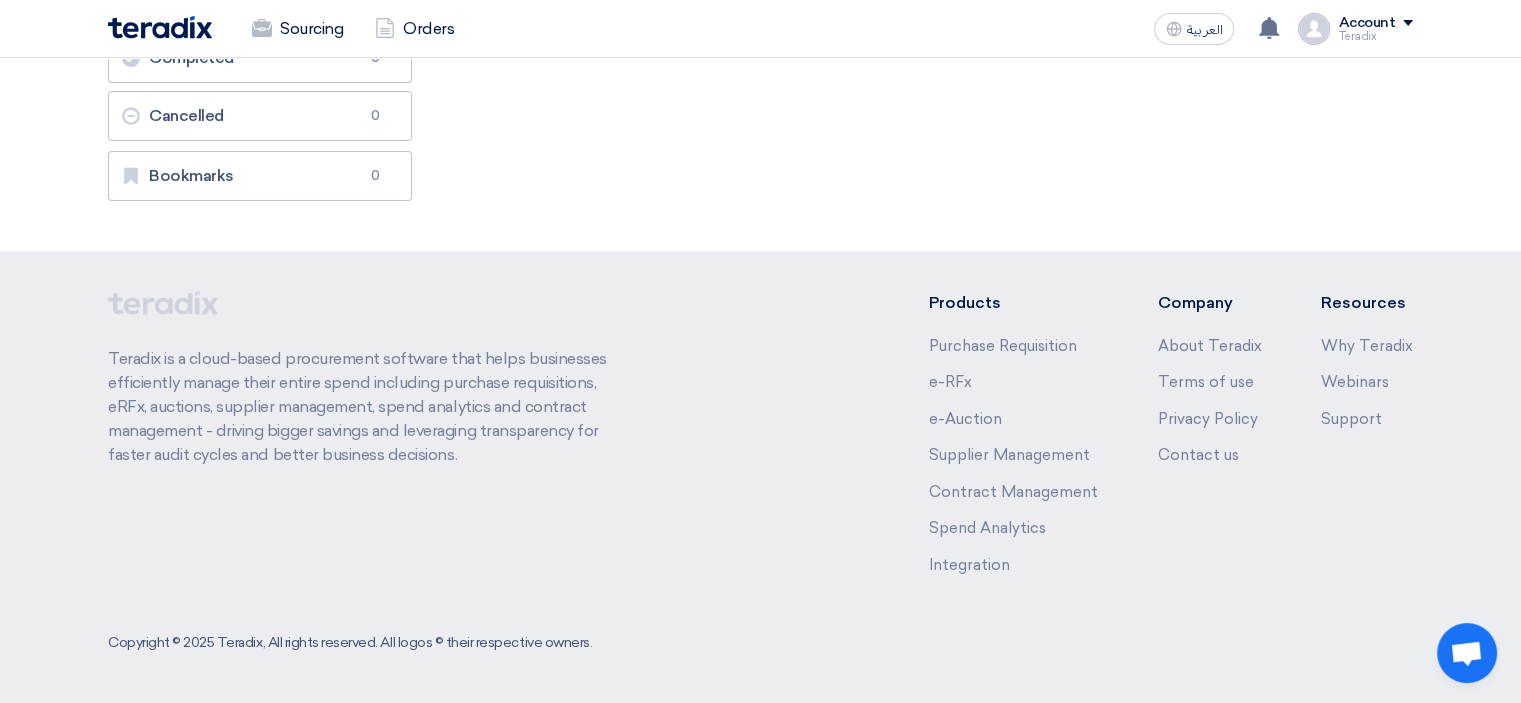 scroll, scrollTop: 0, scrollLeft: 0, axis: both 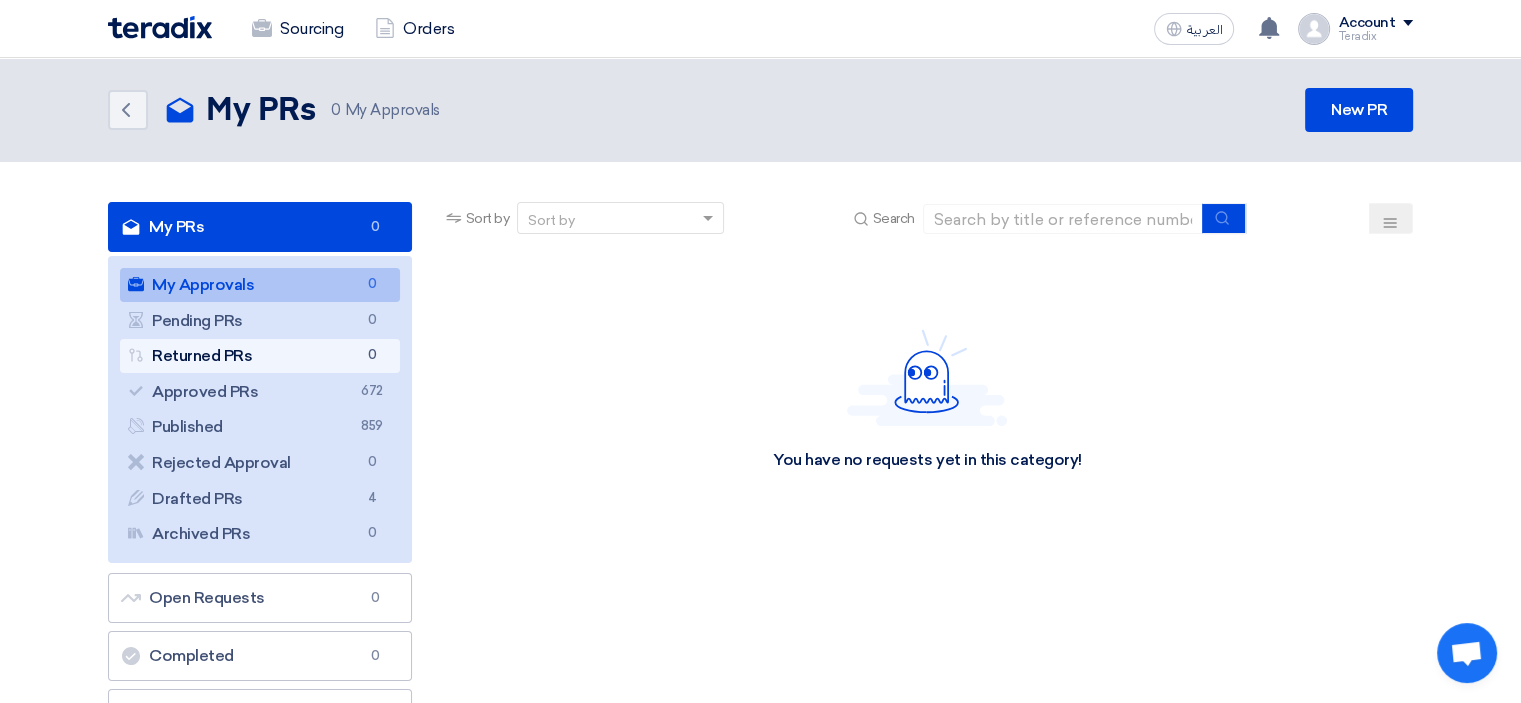 click on "Returned PRs
Returned PRs
0" 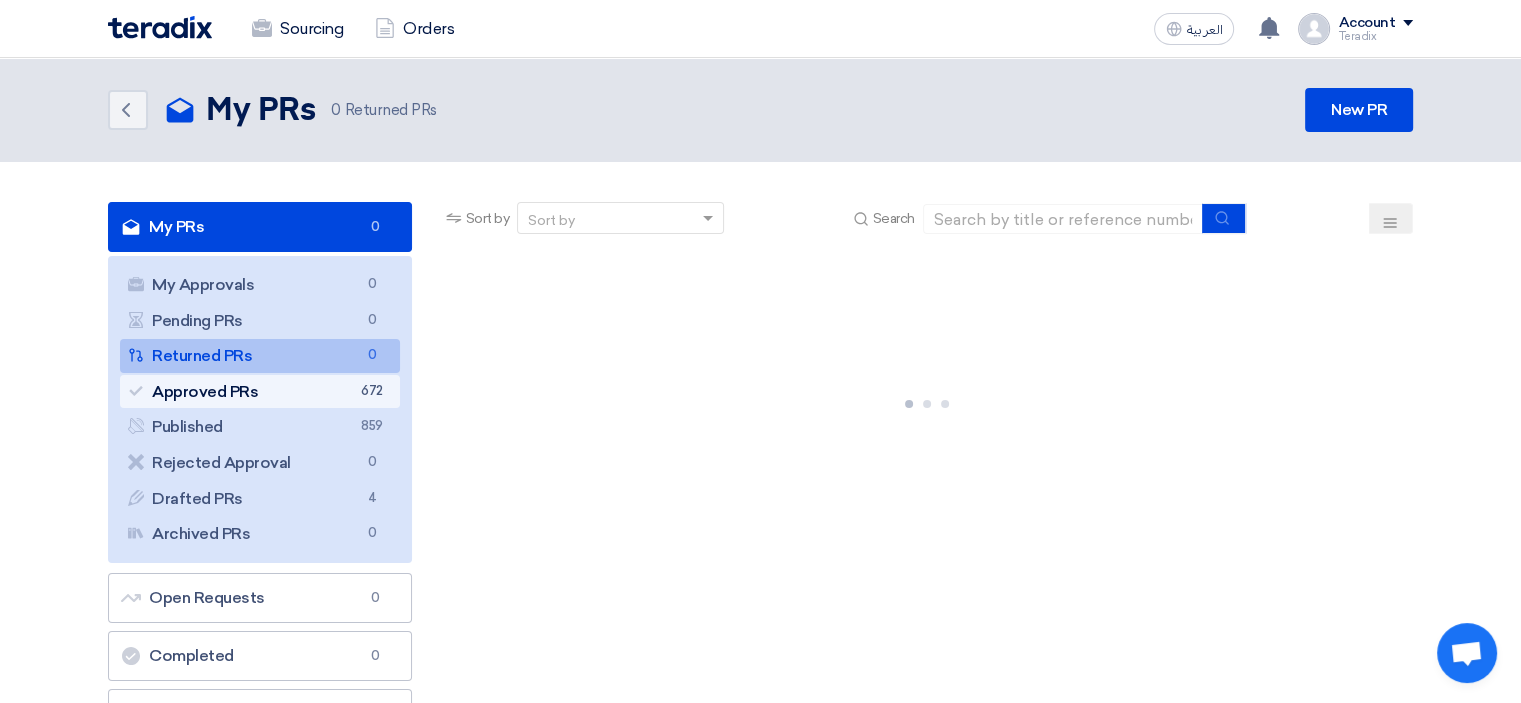 click on "Approved PRs
Approved PRs
672" 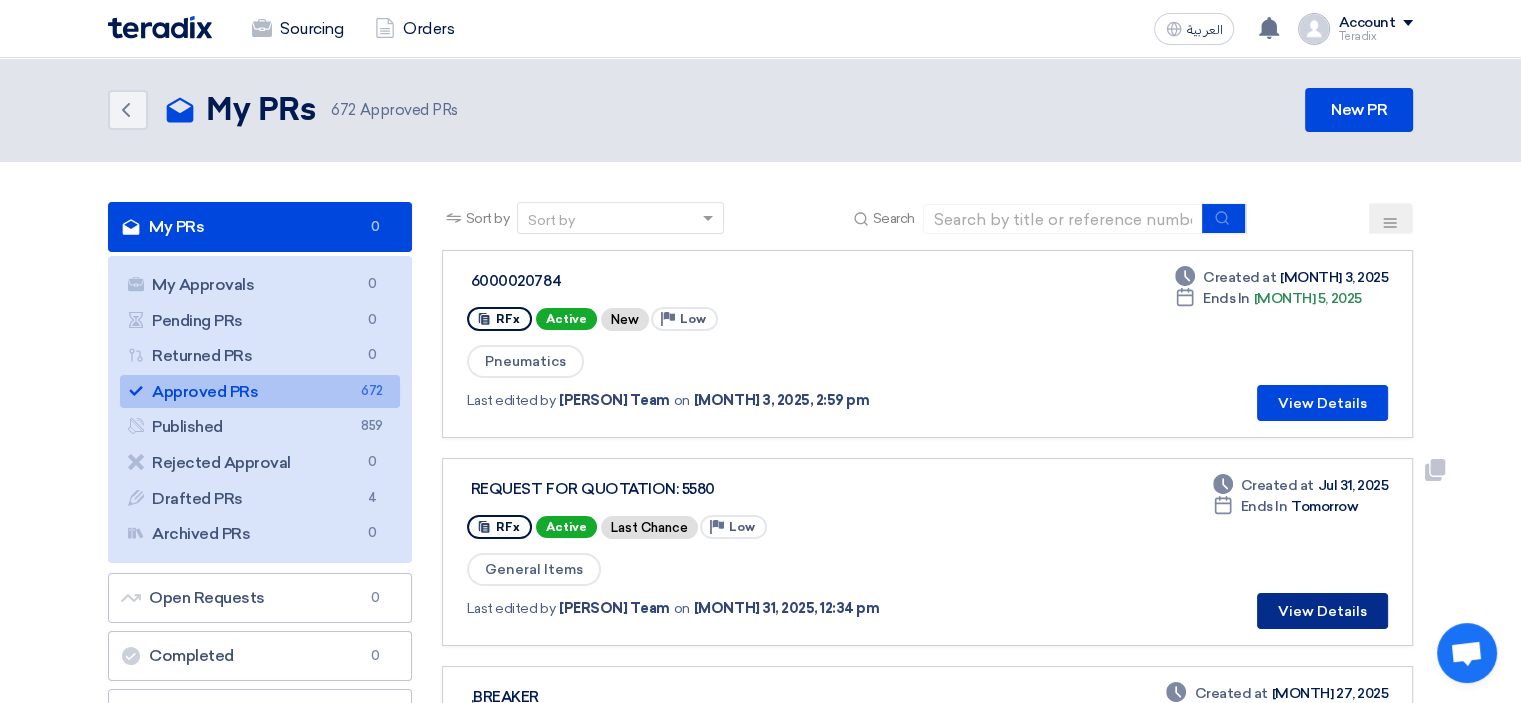 click on "View Details" 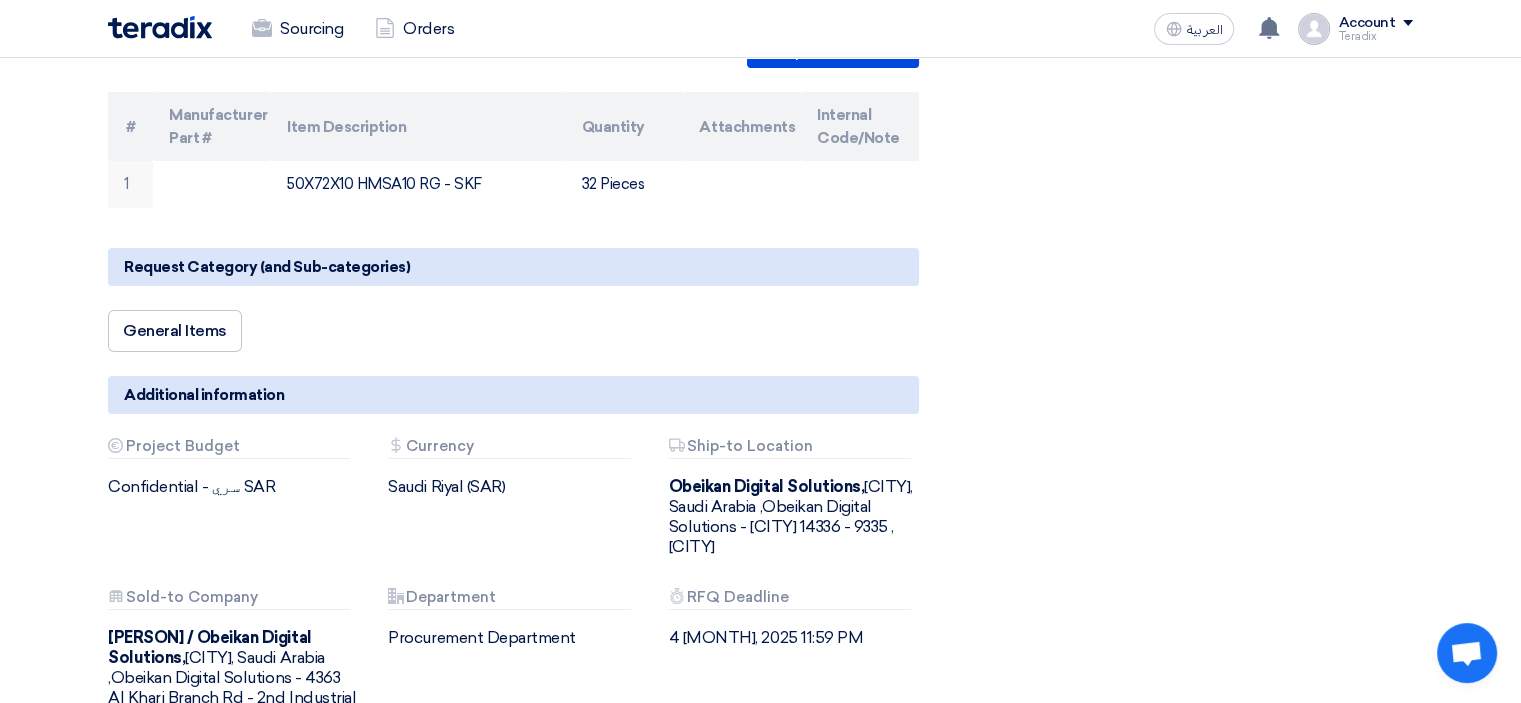 scroll, scrollTop: 0, scrollLeft: 0, axis: both 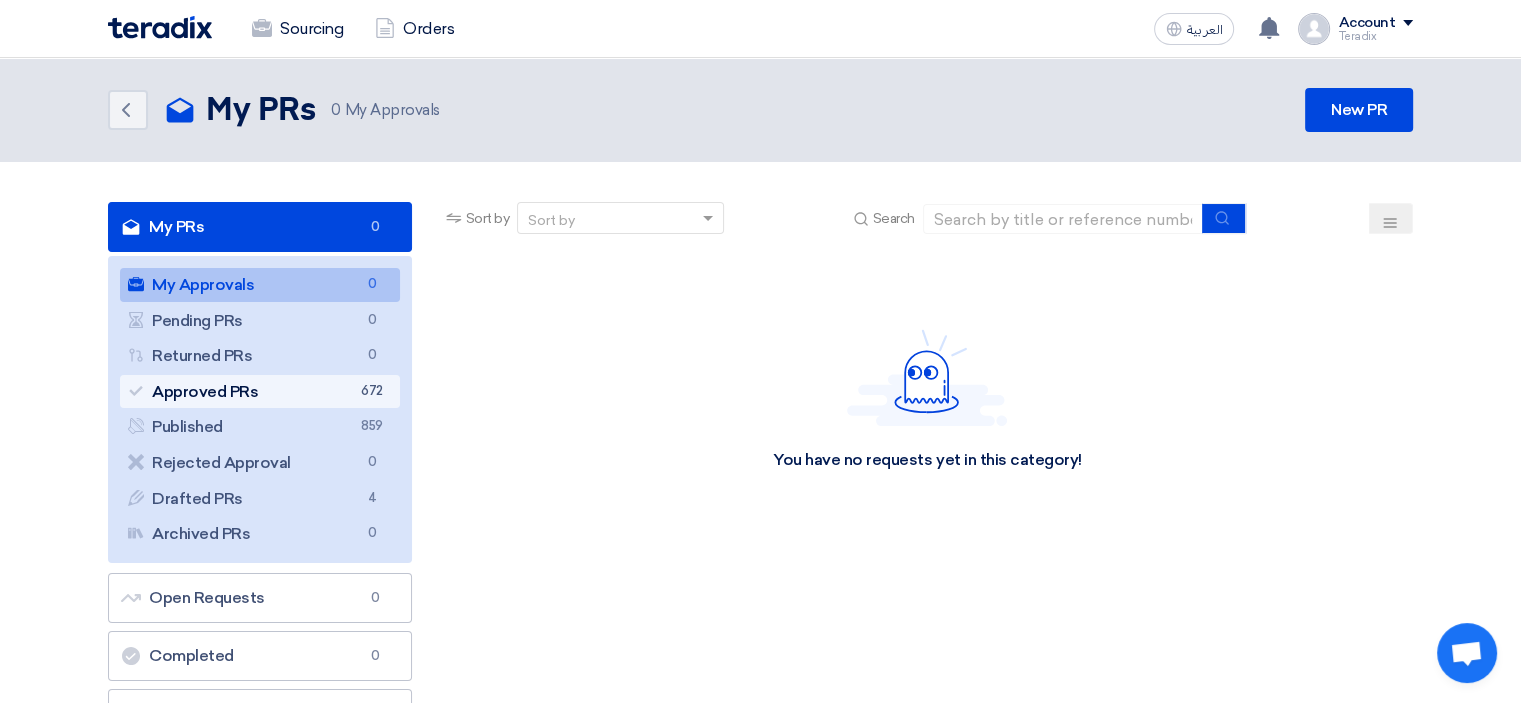 click on "Approved PRs
Approved PRs
672" 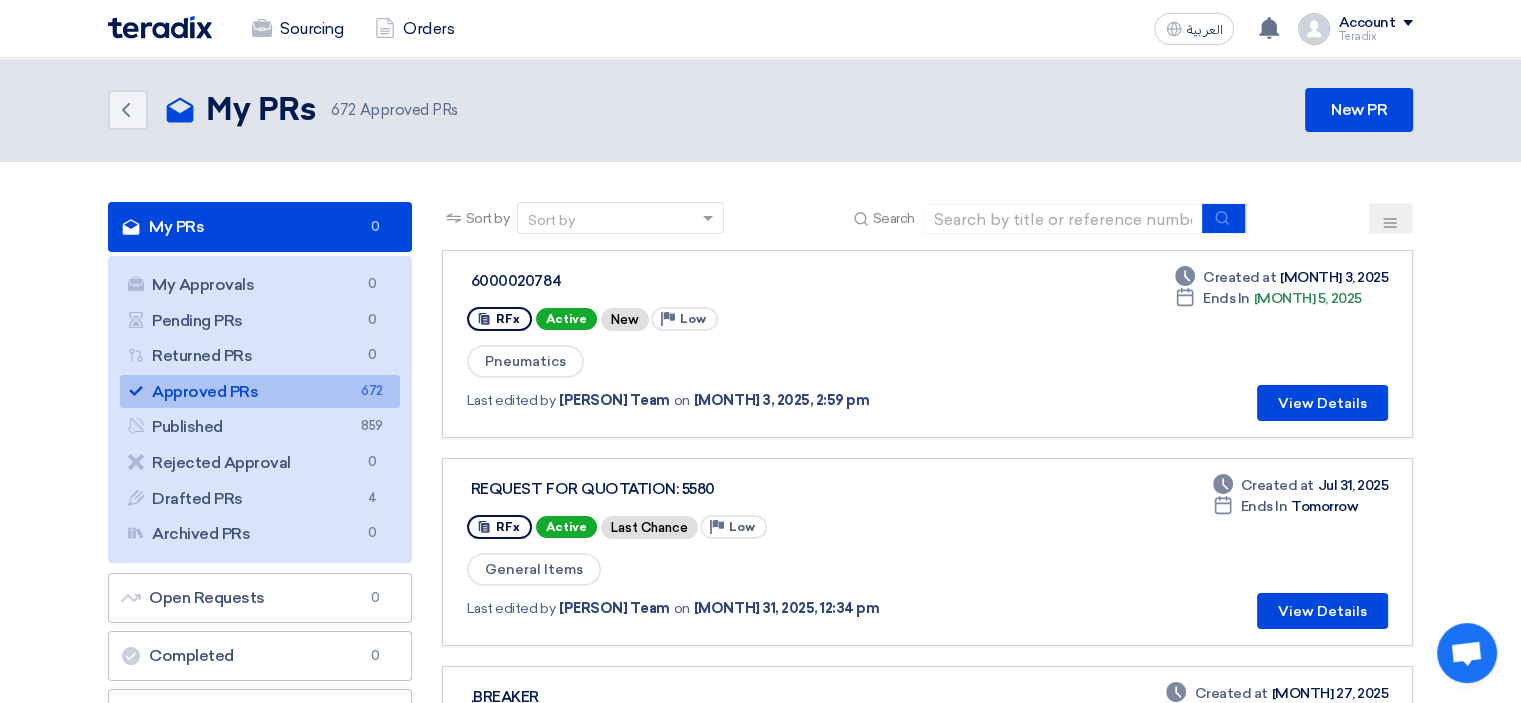 click on "Approved PRs
Approved PRs
672" 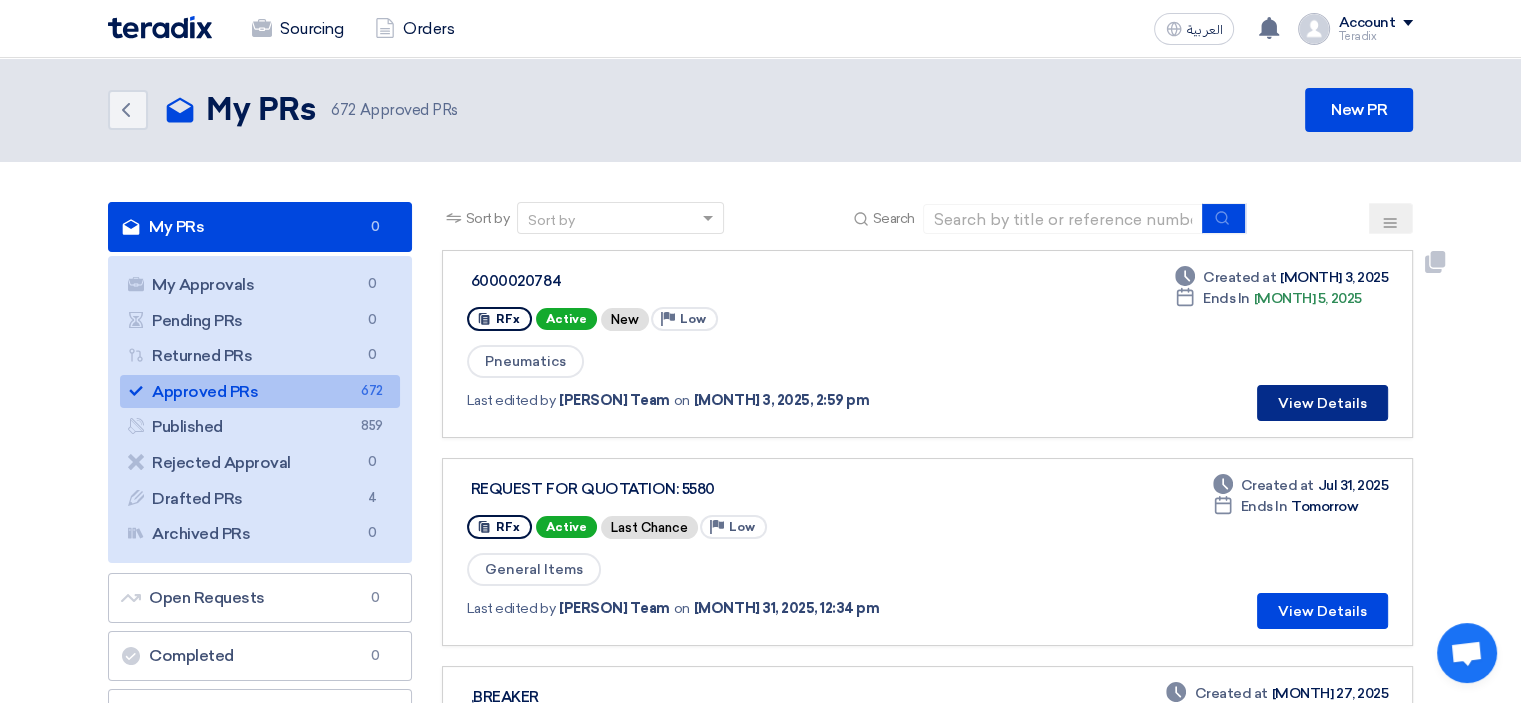 click on "View Details" 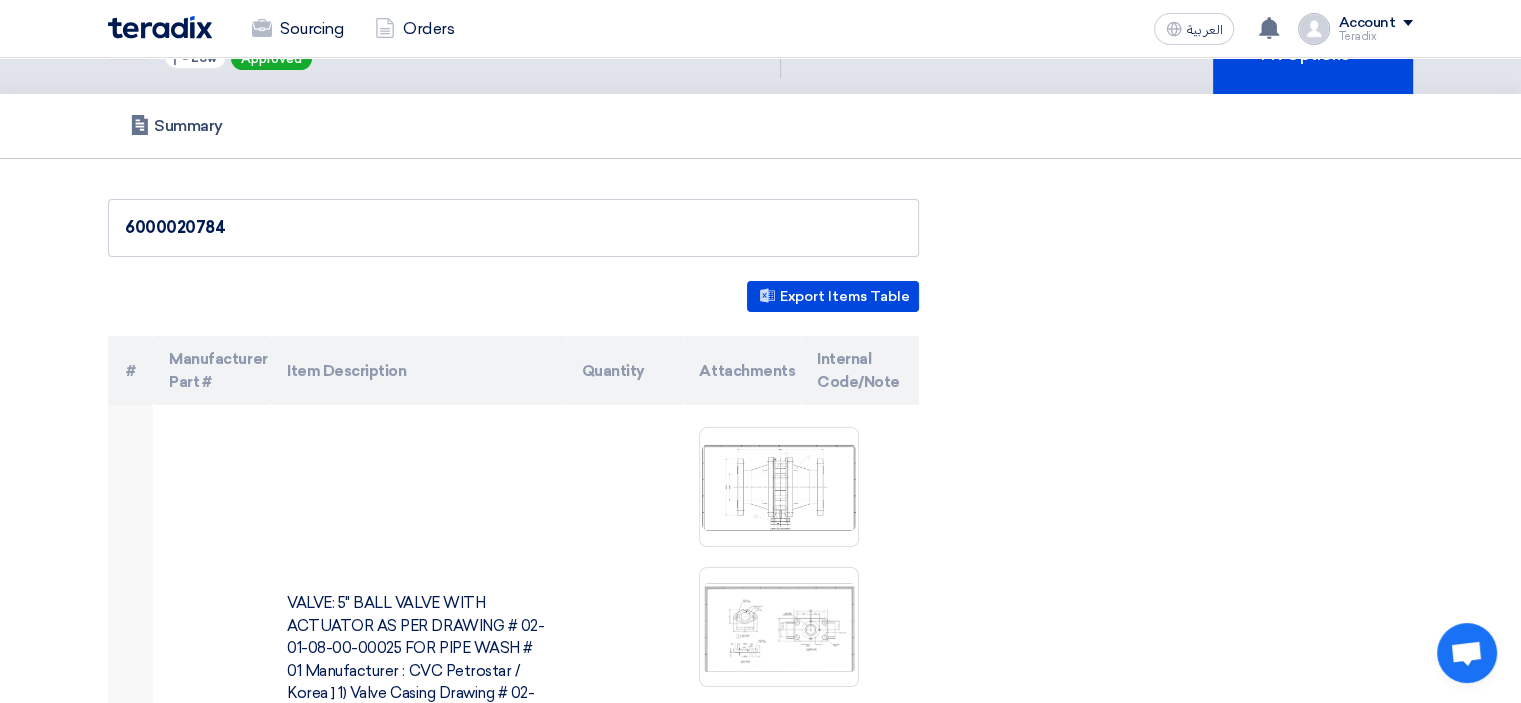 scroll, scrollTop: 0, scrollLeft: 0, axis: both 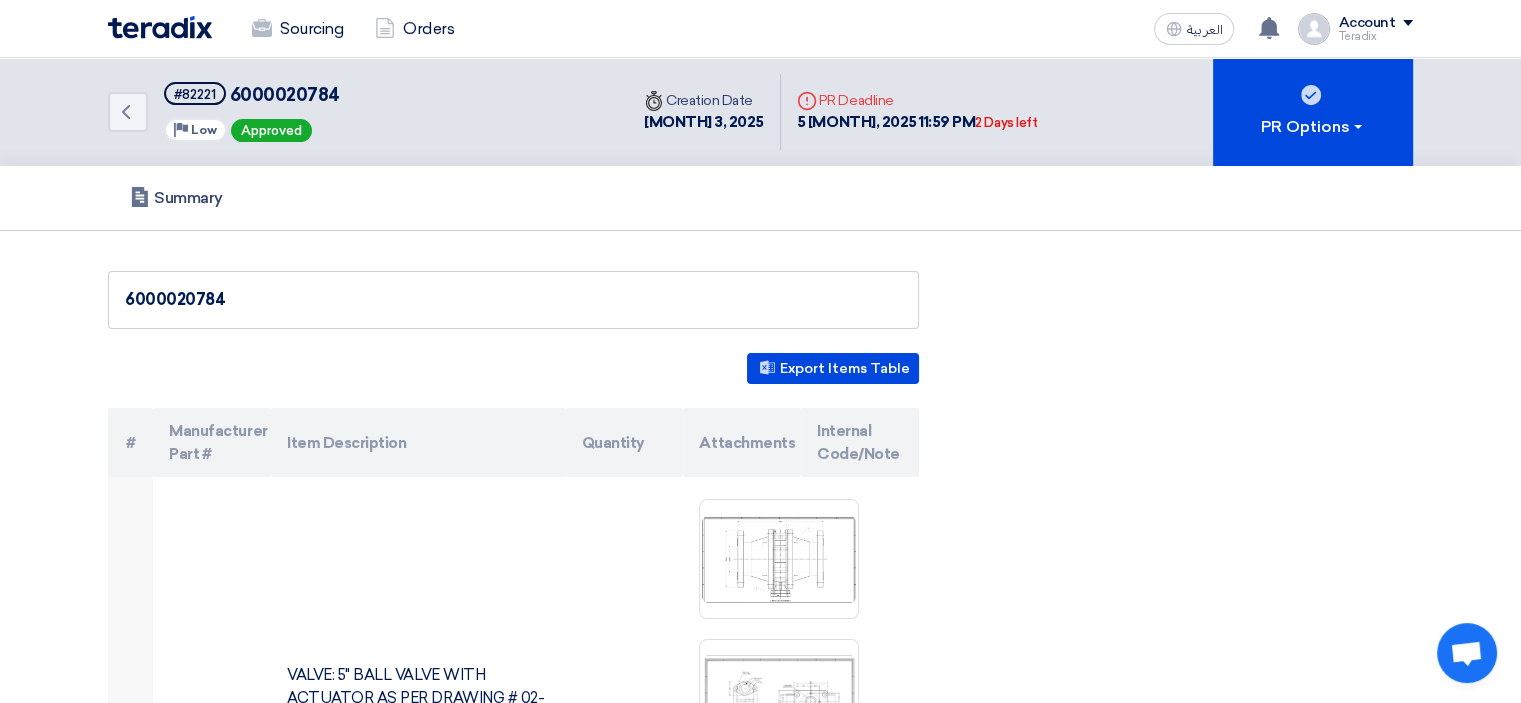 click 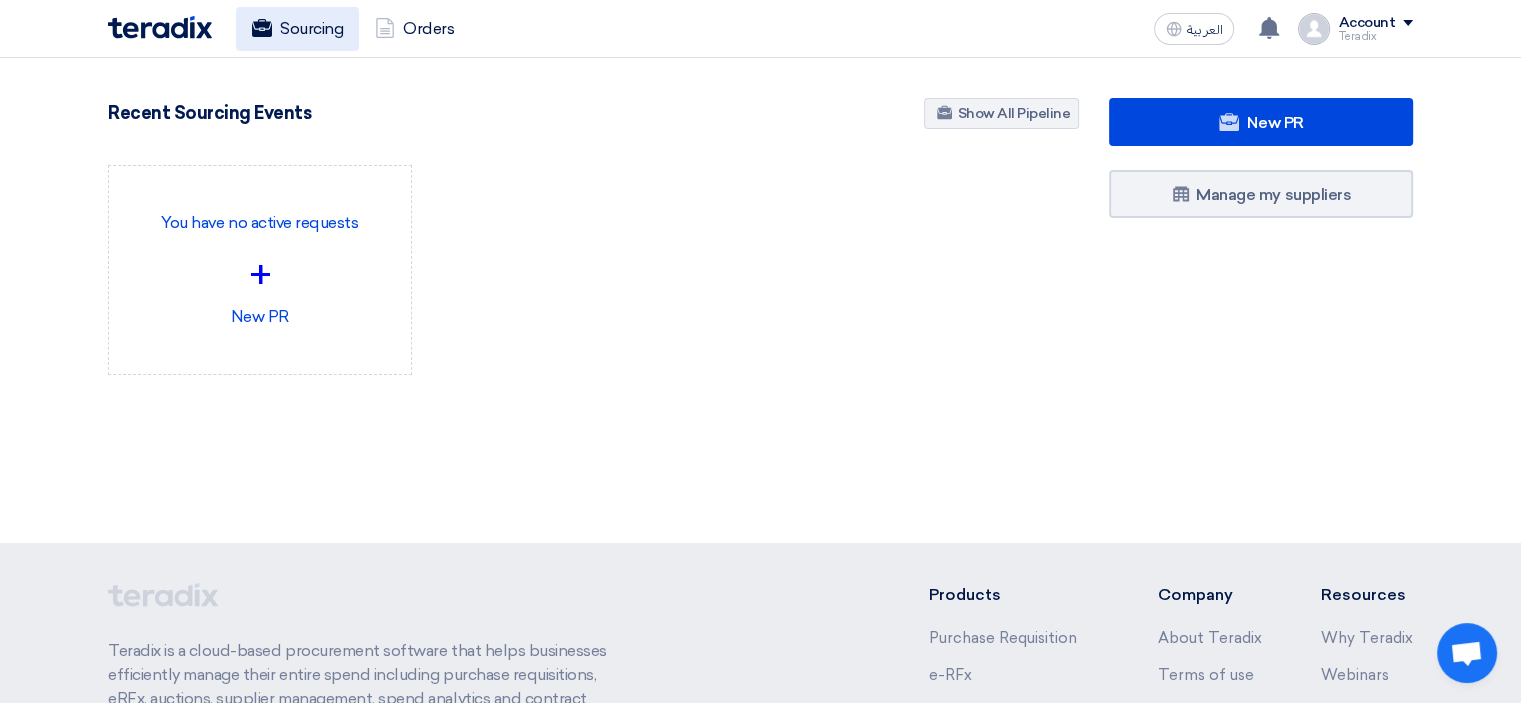 click 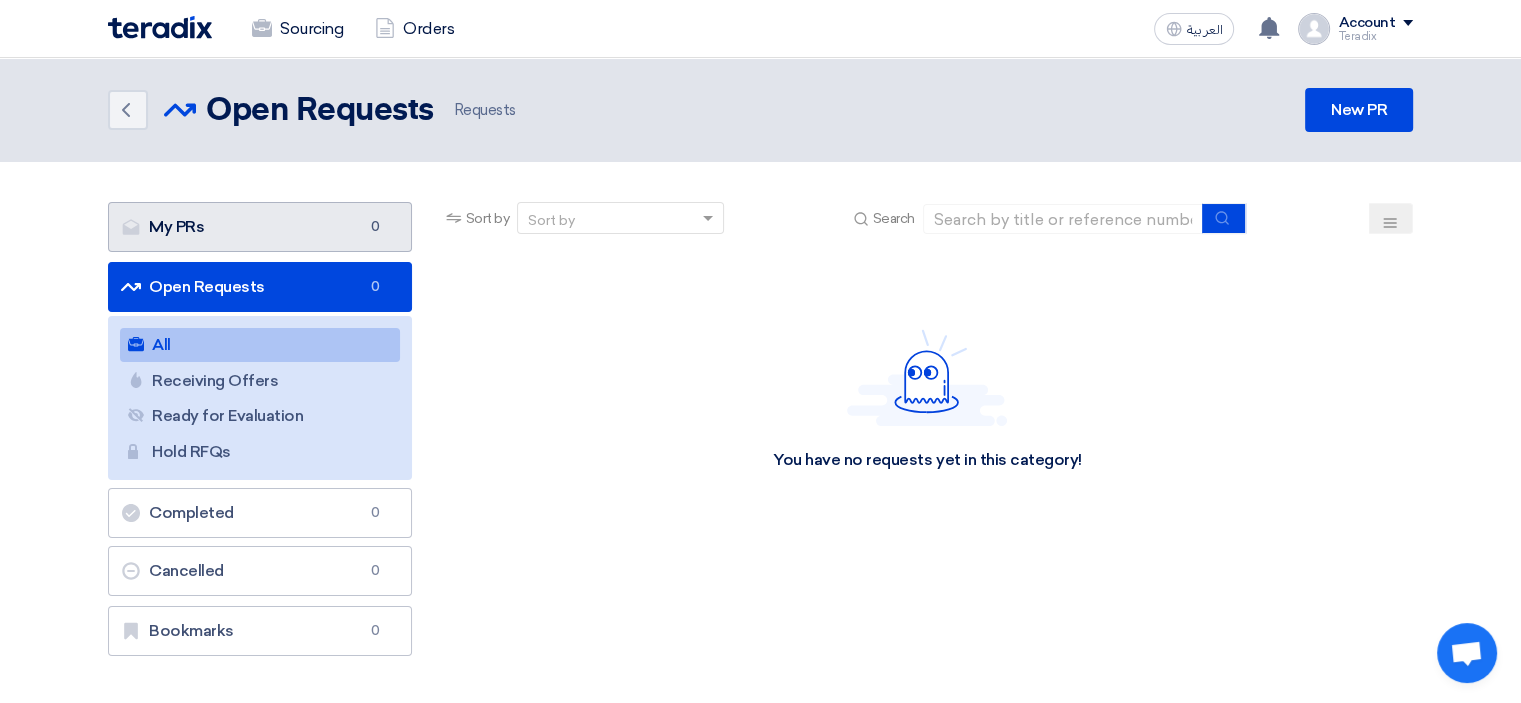 click on "My PRs
My PRs
0" 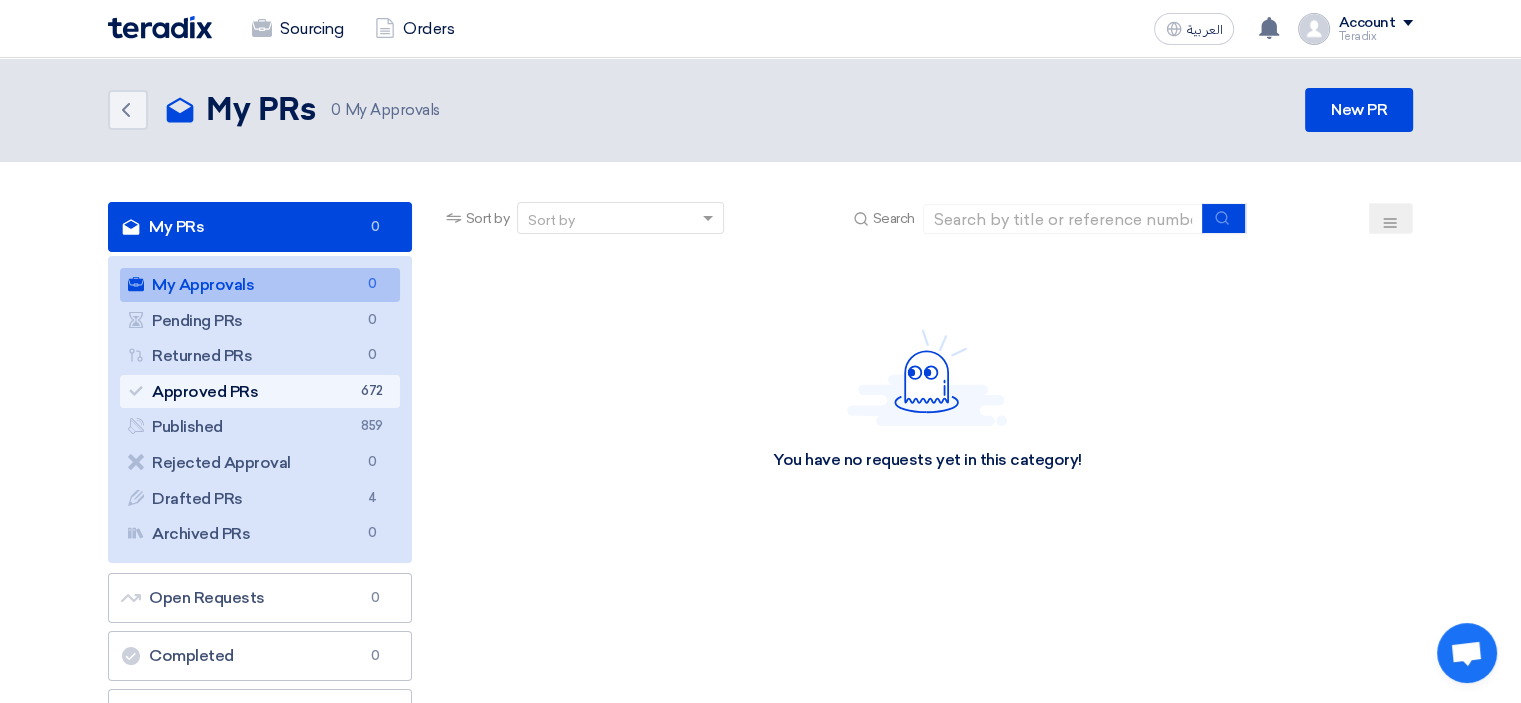 click on "Approved PRs
Approved PRs
672" 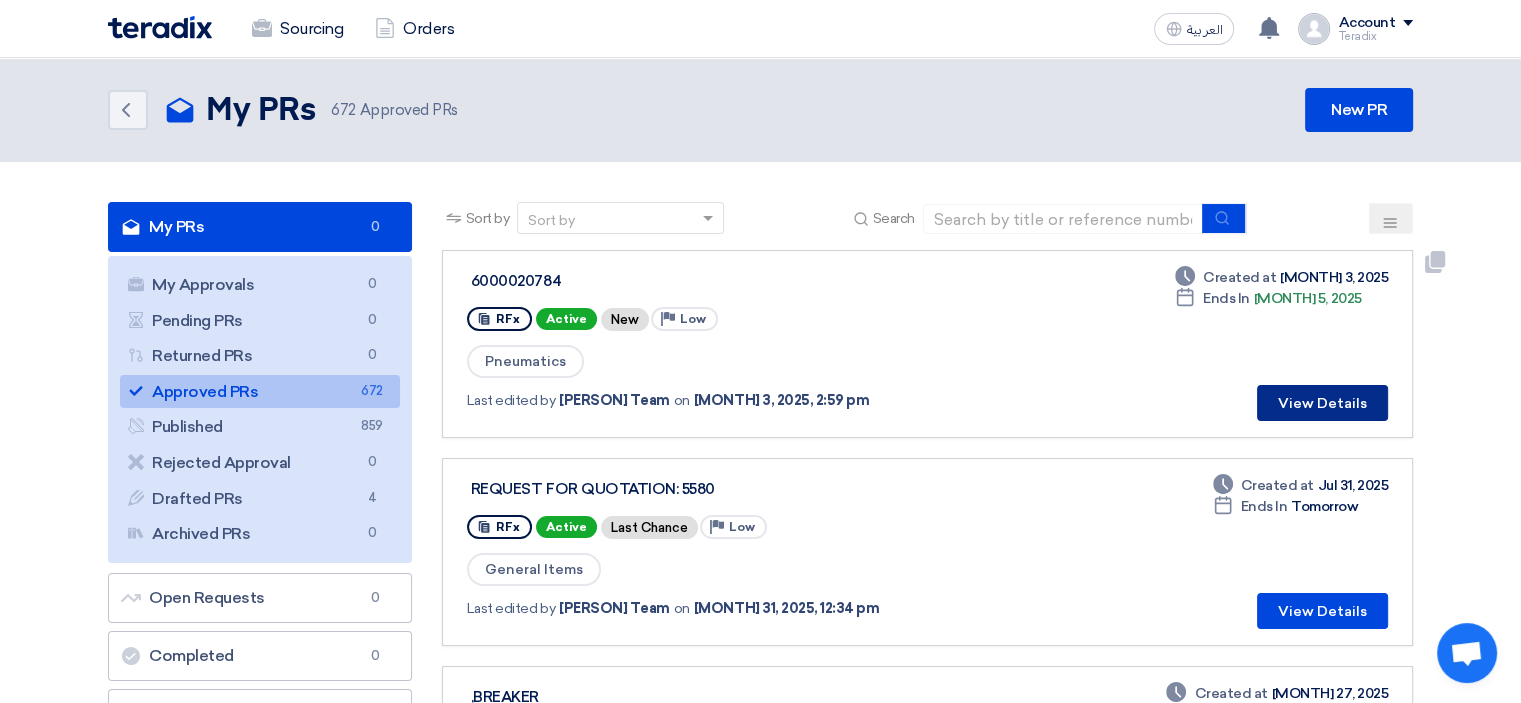 click on "View Details" 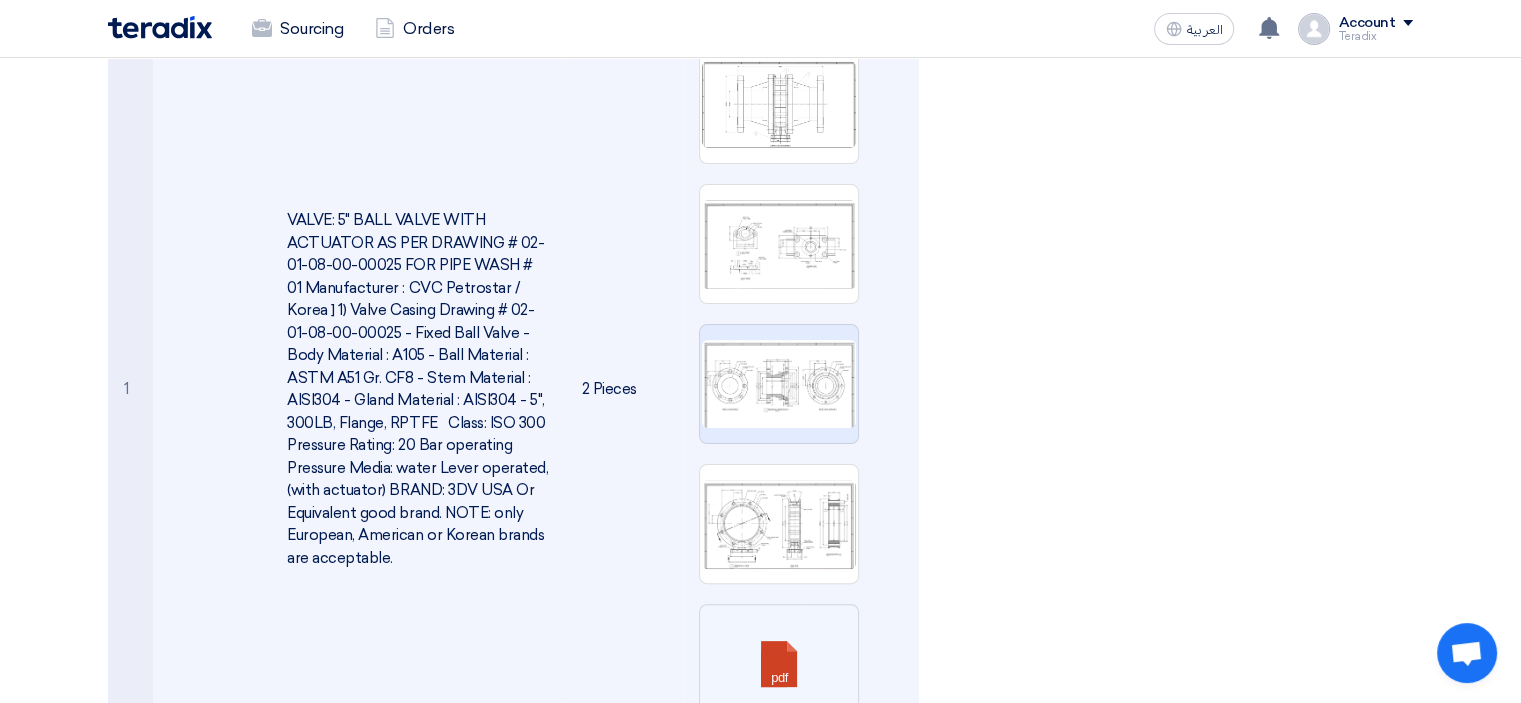 scroll, scrollTop: 500, scrollLeft: 0, axis: vertical 